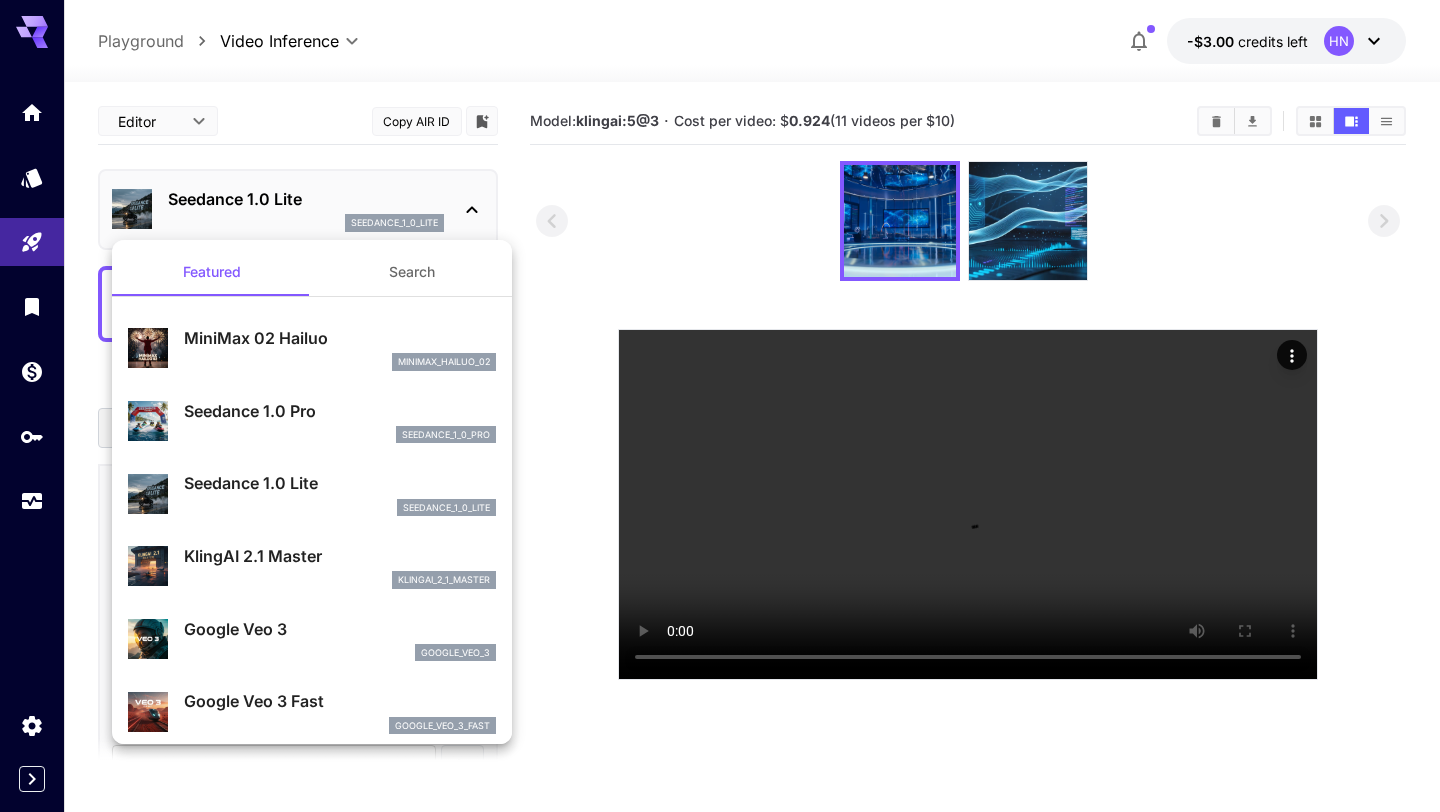 scroll, scrollTop: 0, scrollLeft: 0, axis: both 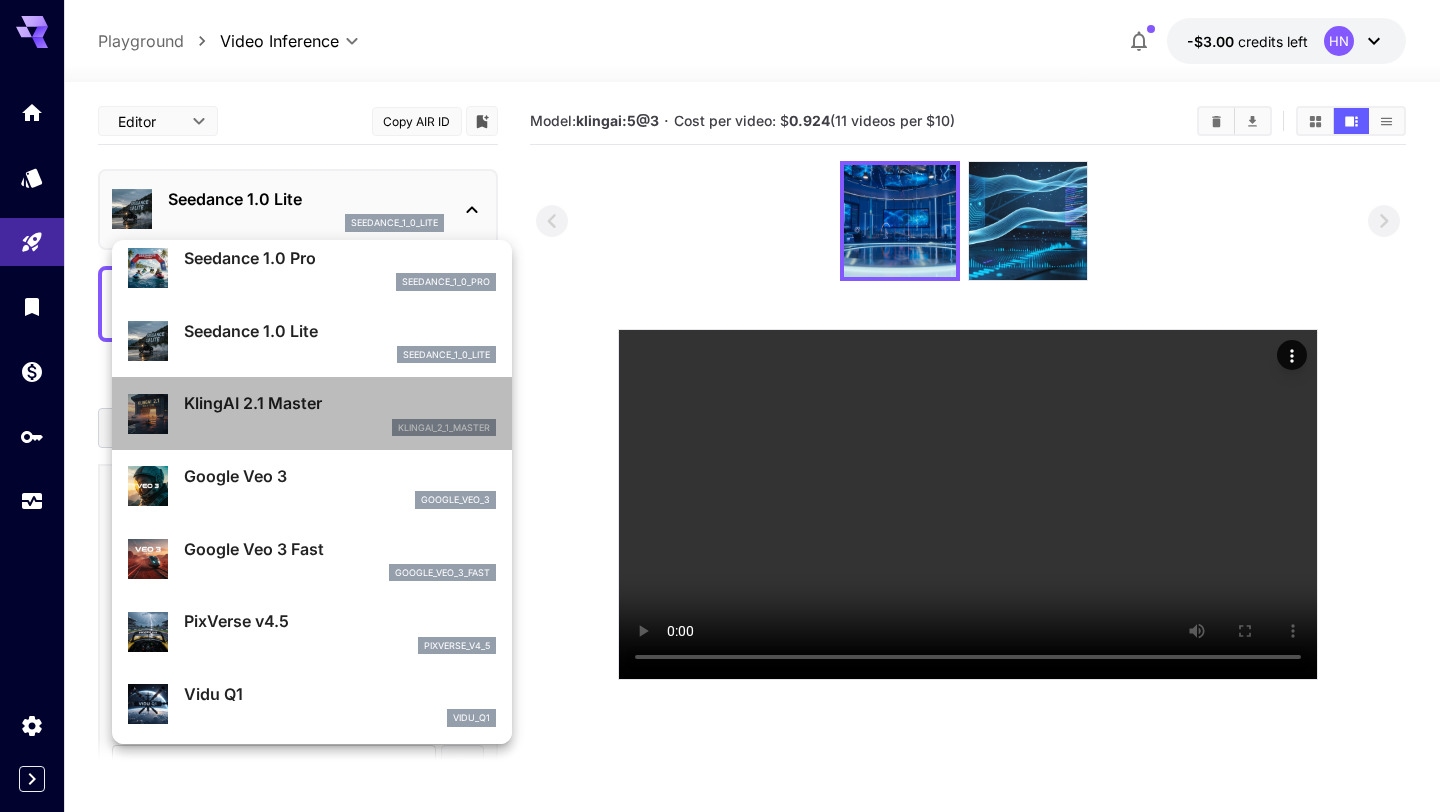 click on "KlingAI 2.1 Master" at bounding box center (340, 403) 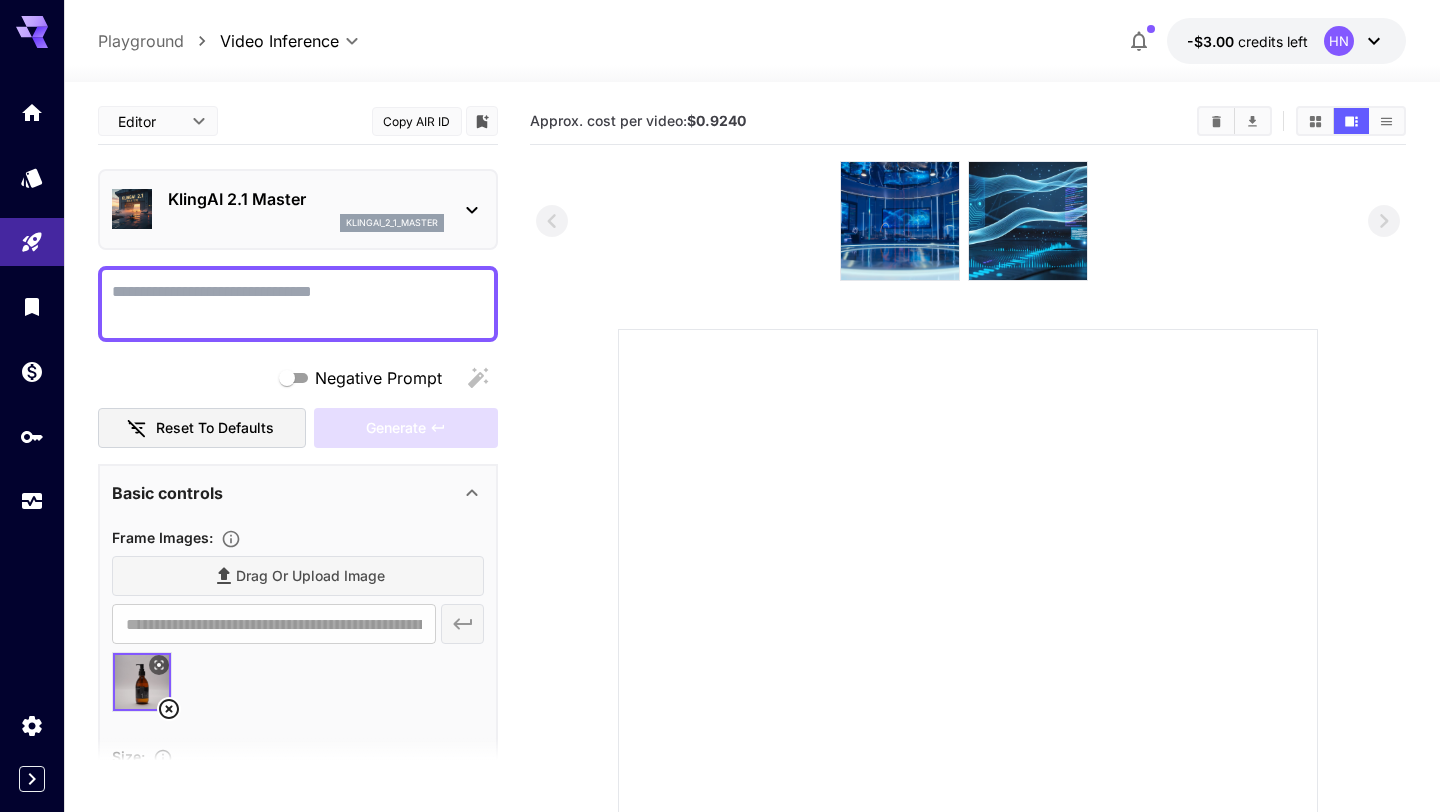 click on "Negative Prompt" at bounding box center [298, 304] 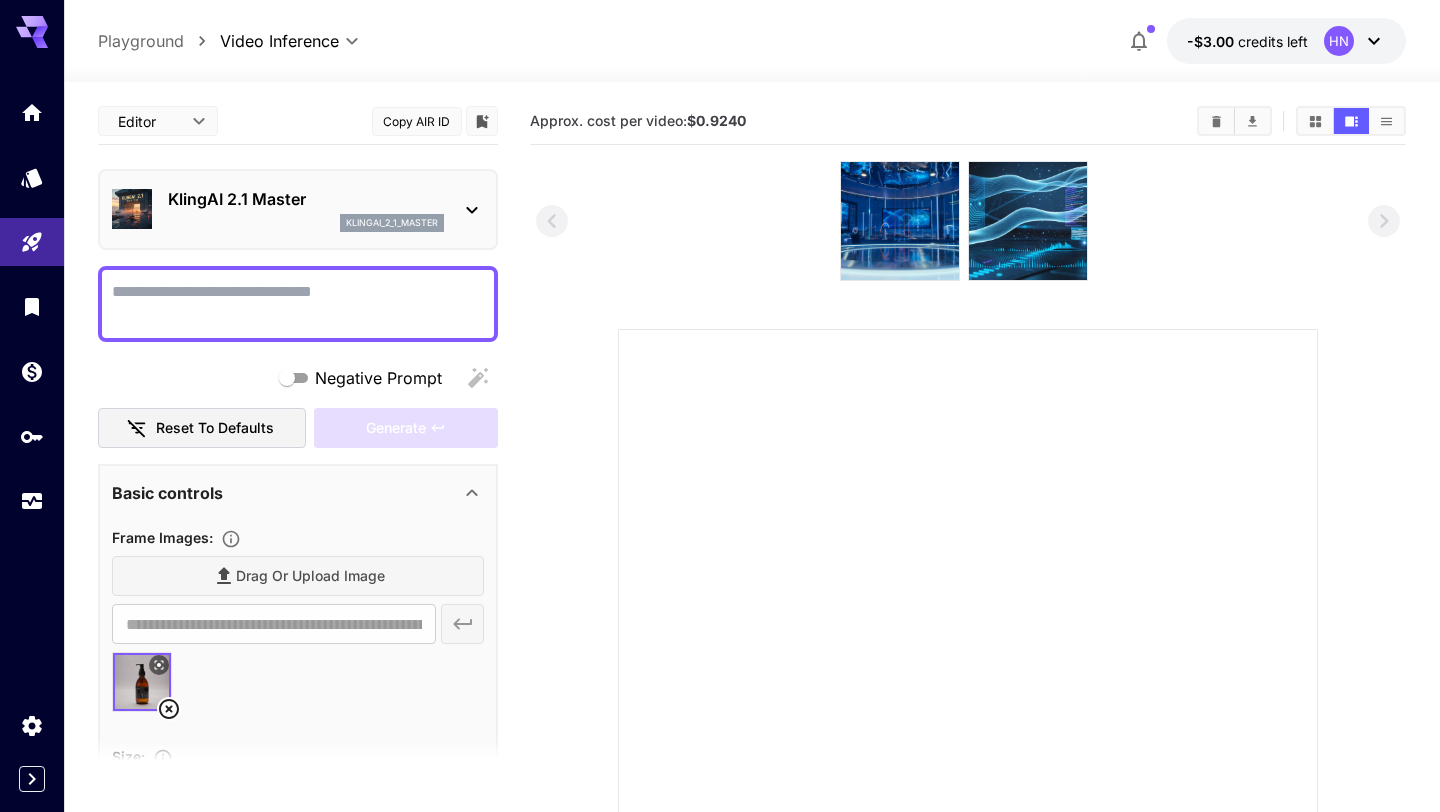 click on "Approx. cost per video:  $0.9240" at bounding box center (967, 121) 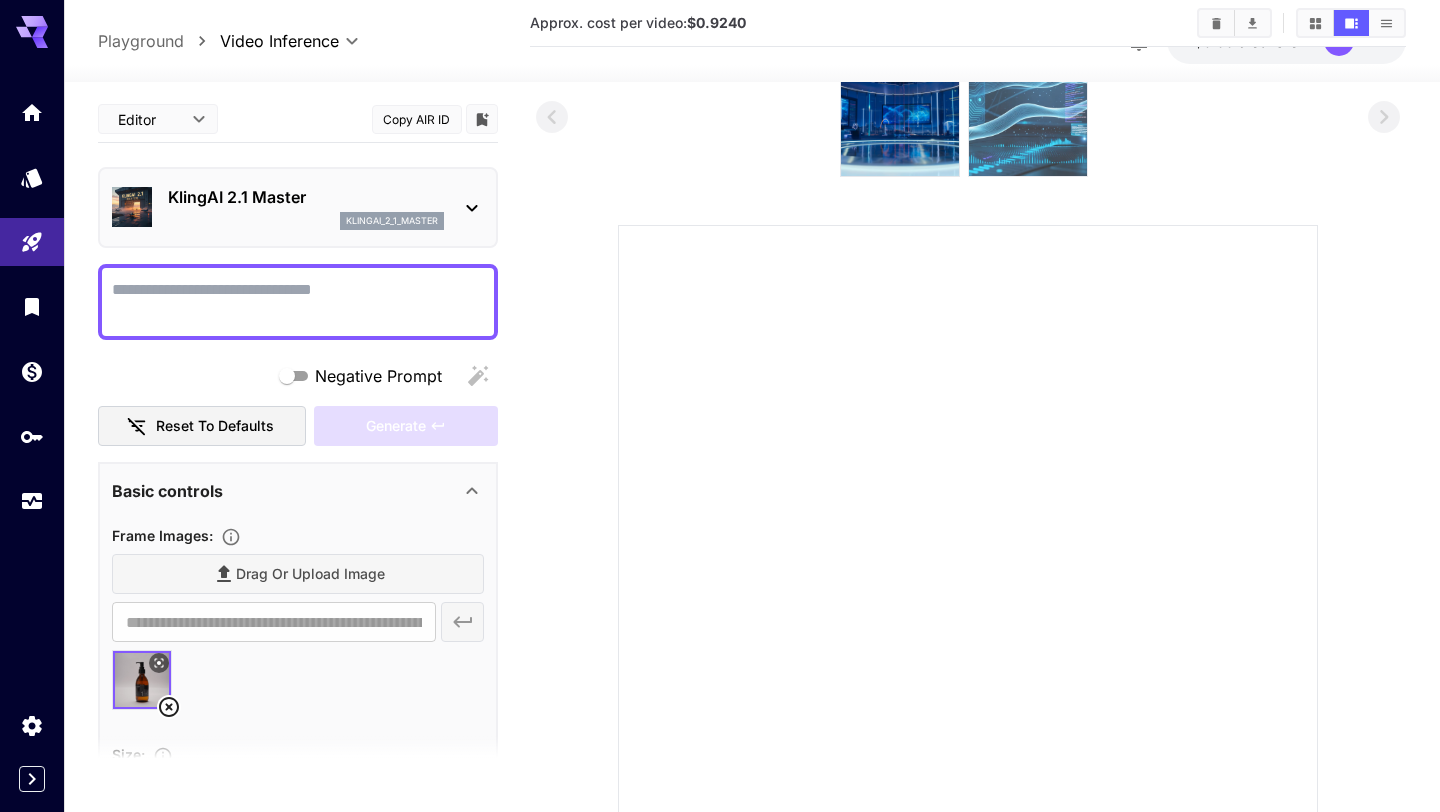 scroll, scrollTop: 0, scrollLeft: 0, axis: both 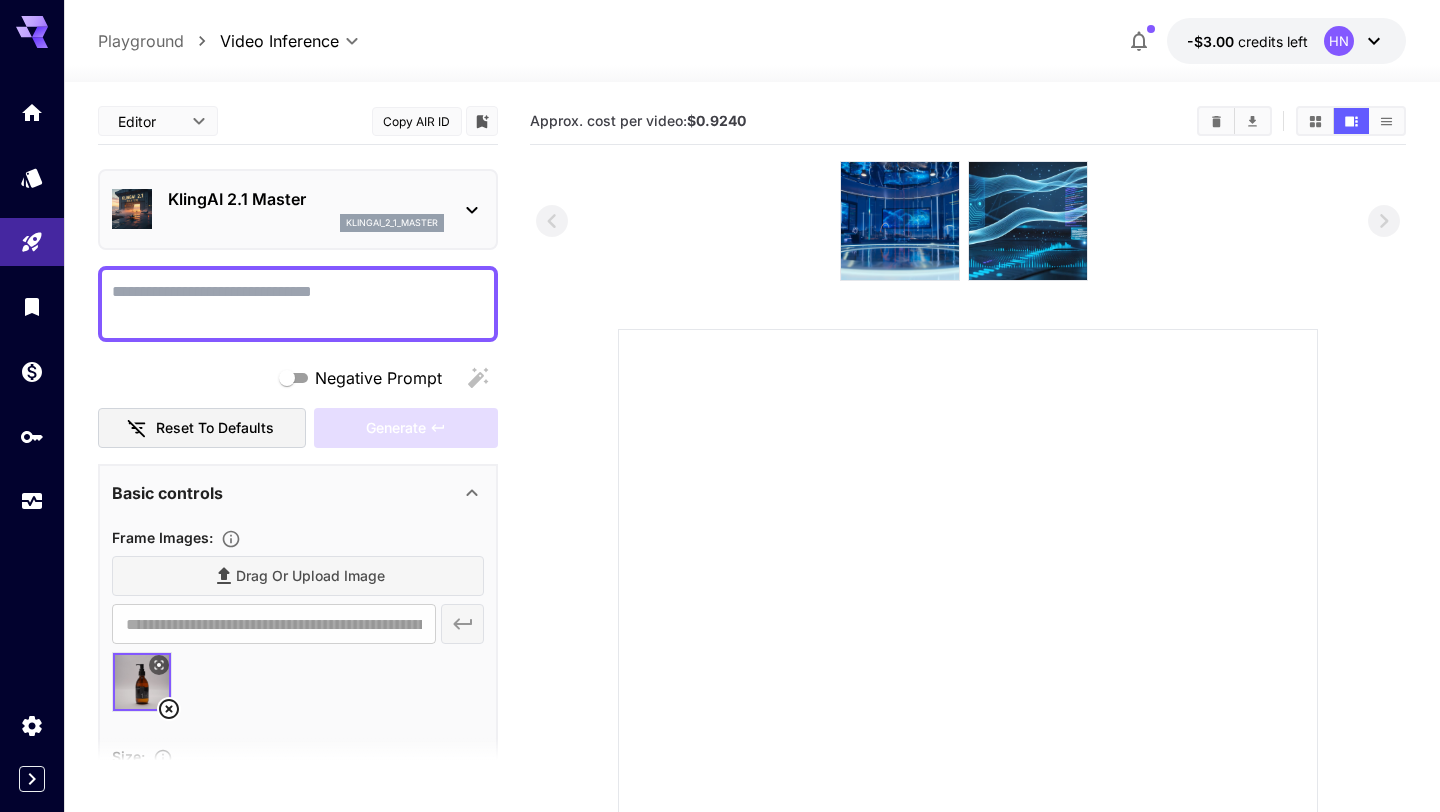 click on "-$3.00 credits left [FIRST]" at bounding box center [1286, 41] 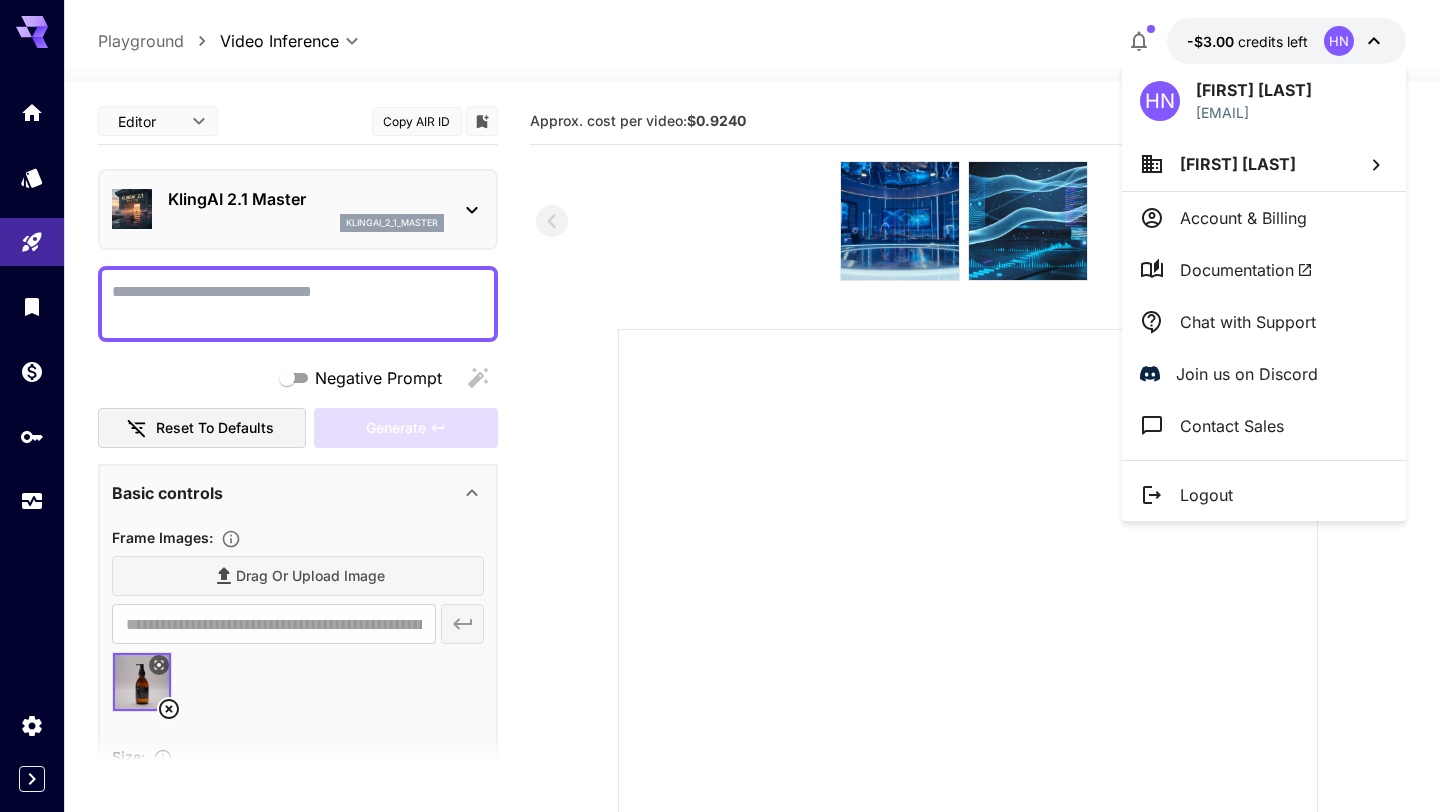 click at bounding box center [720, 406] 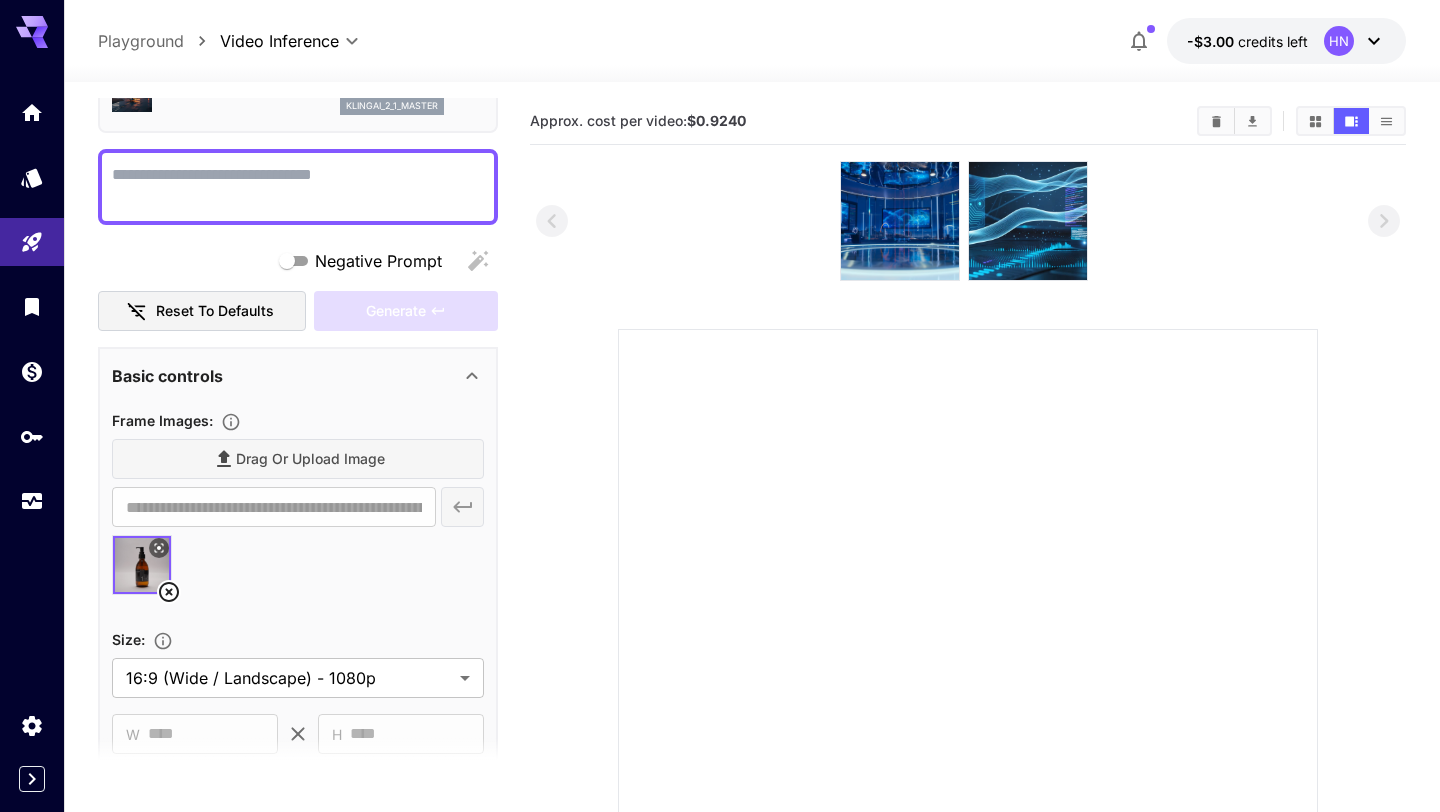 scroll, scrollTop: 115, scrollLeft: 0, axis: vertical 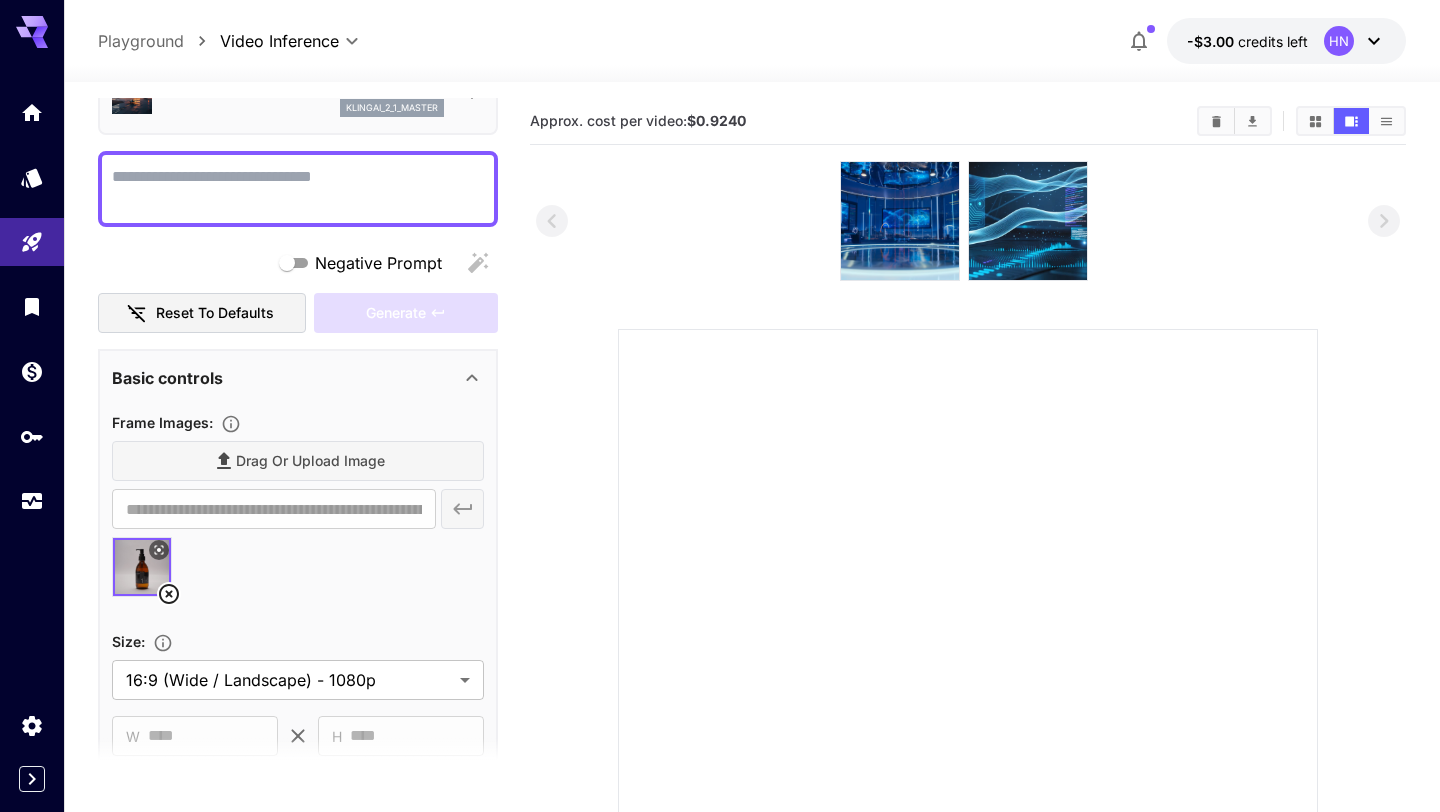 click on "Negative Prompt" at bounding box center [298, 189] 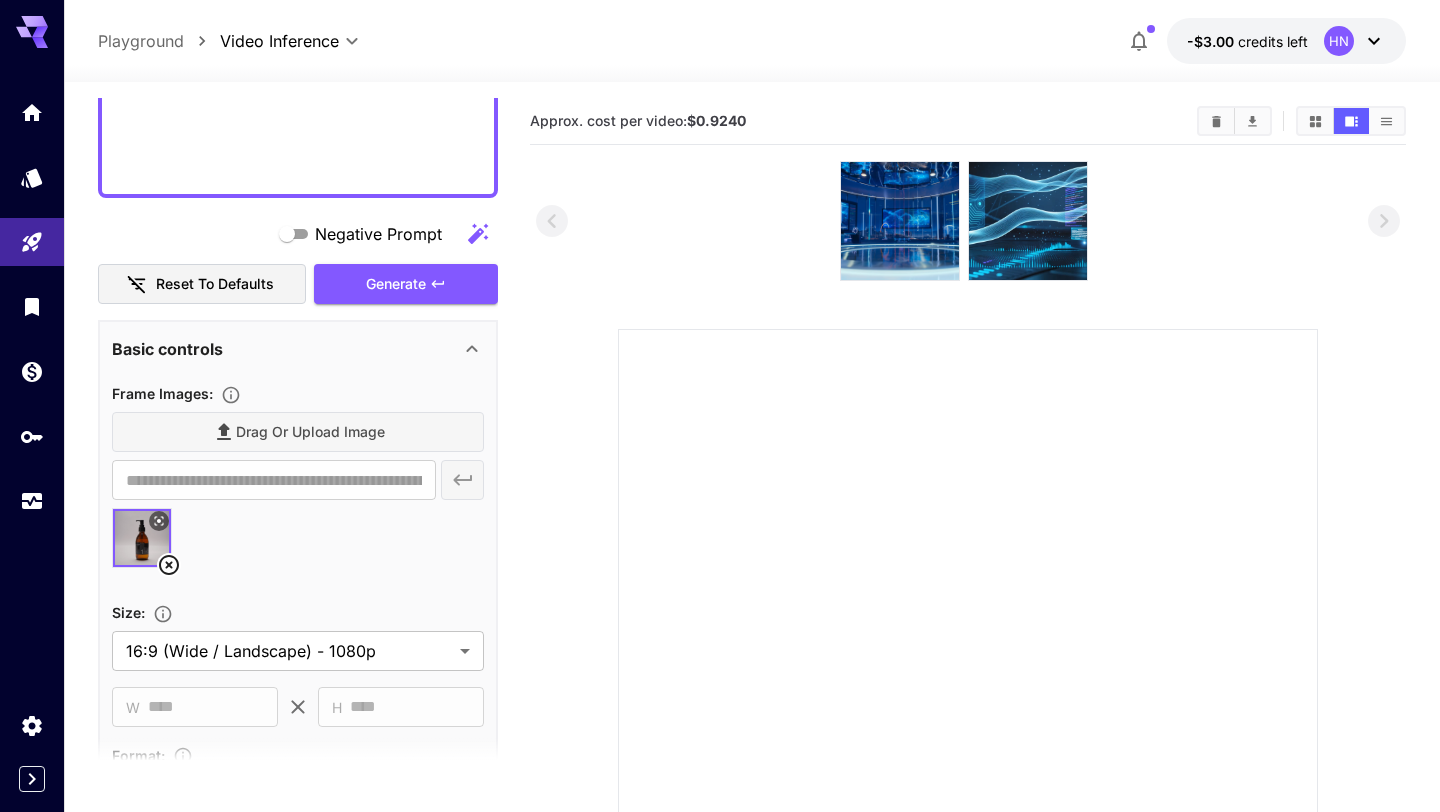 scroll, scrollTop: 851, scrollLeft: 0, axis: vertical 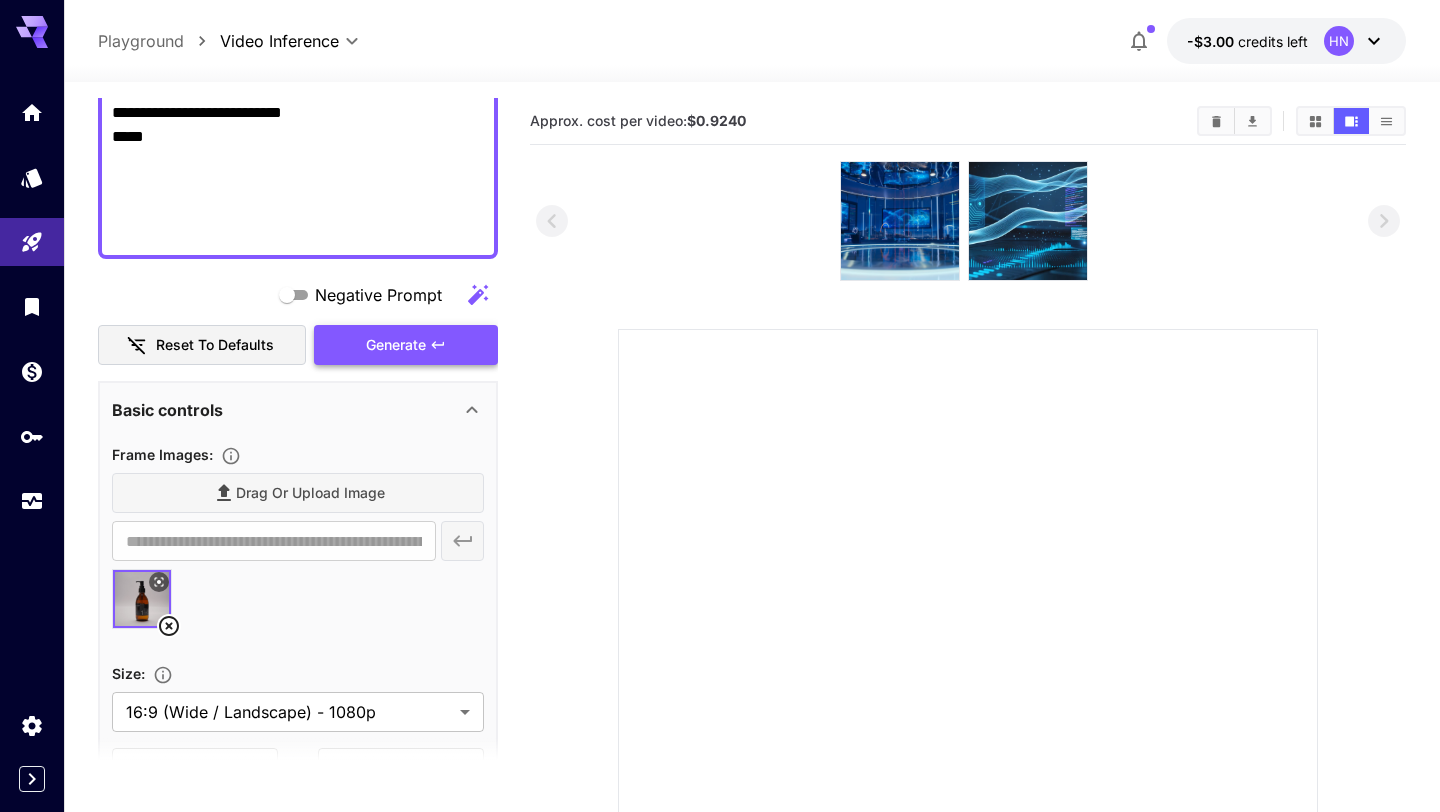 type on "**********" 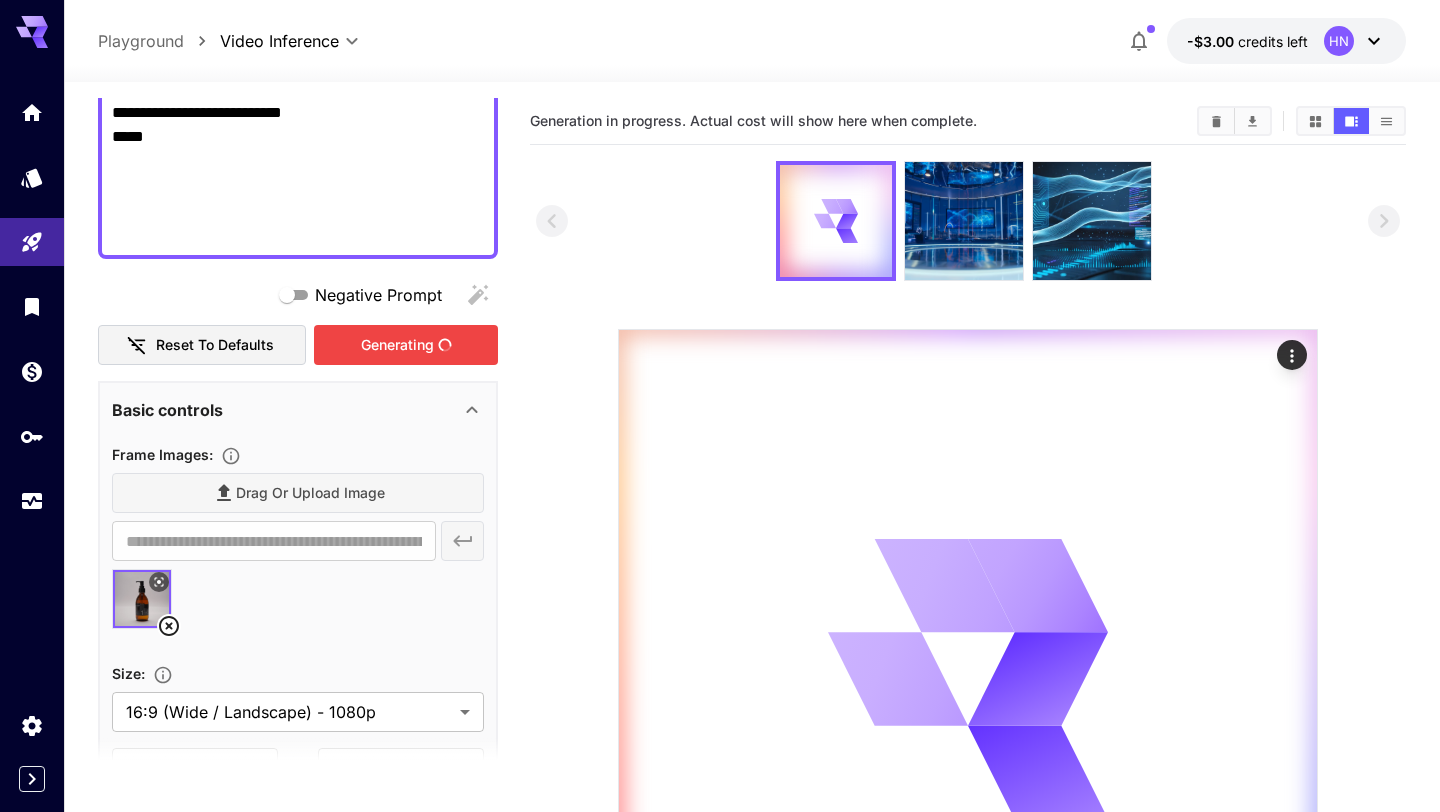 click on "Generating" at bounding box center (406, 345) 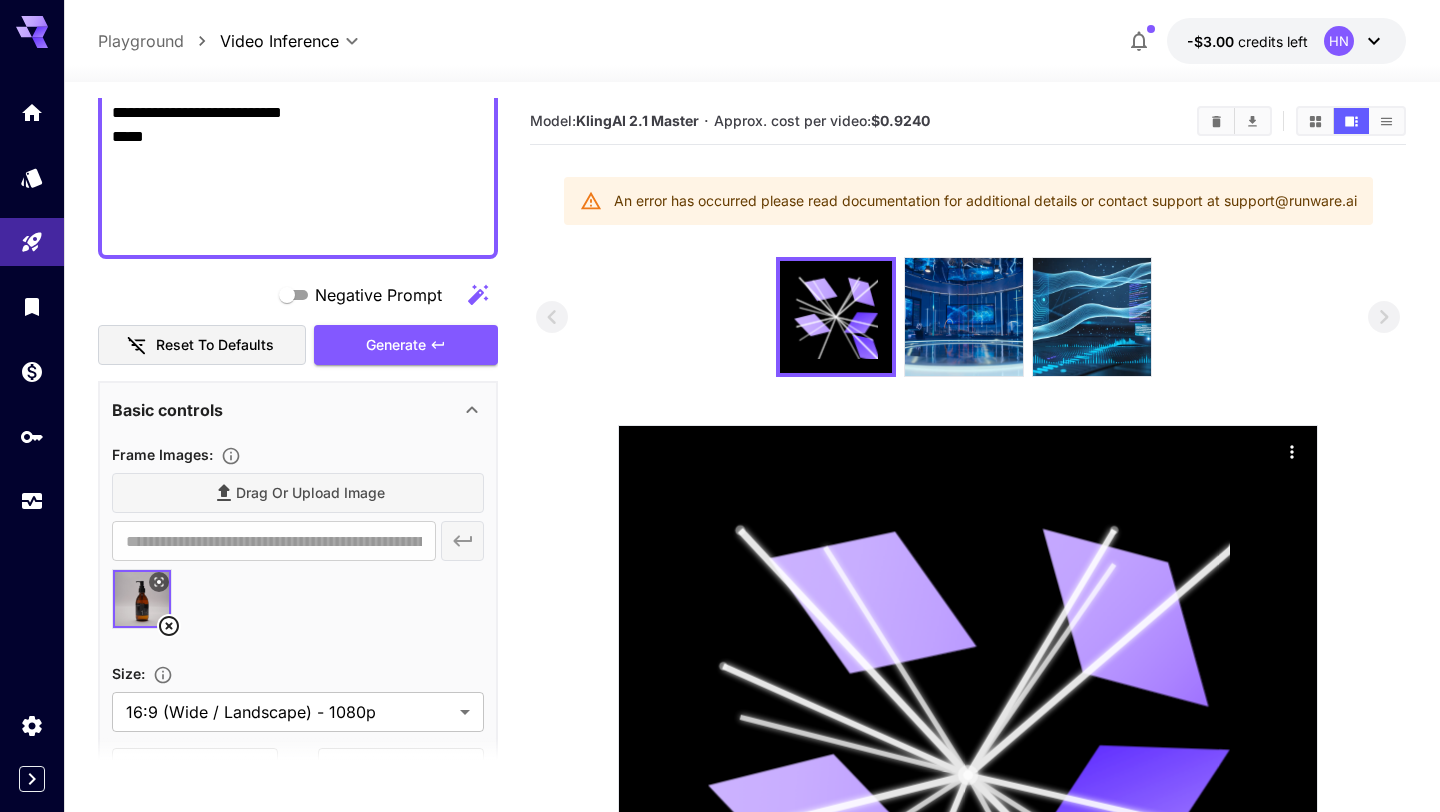 click on "-$3.00 credits left [FIRST]" at bounding box center [1286, 41] 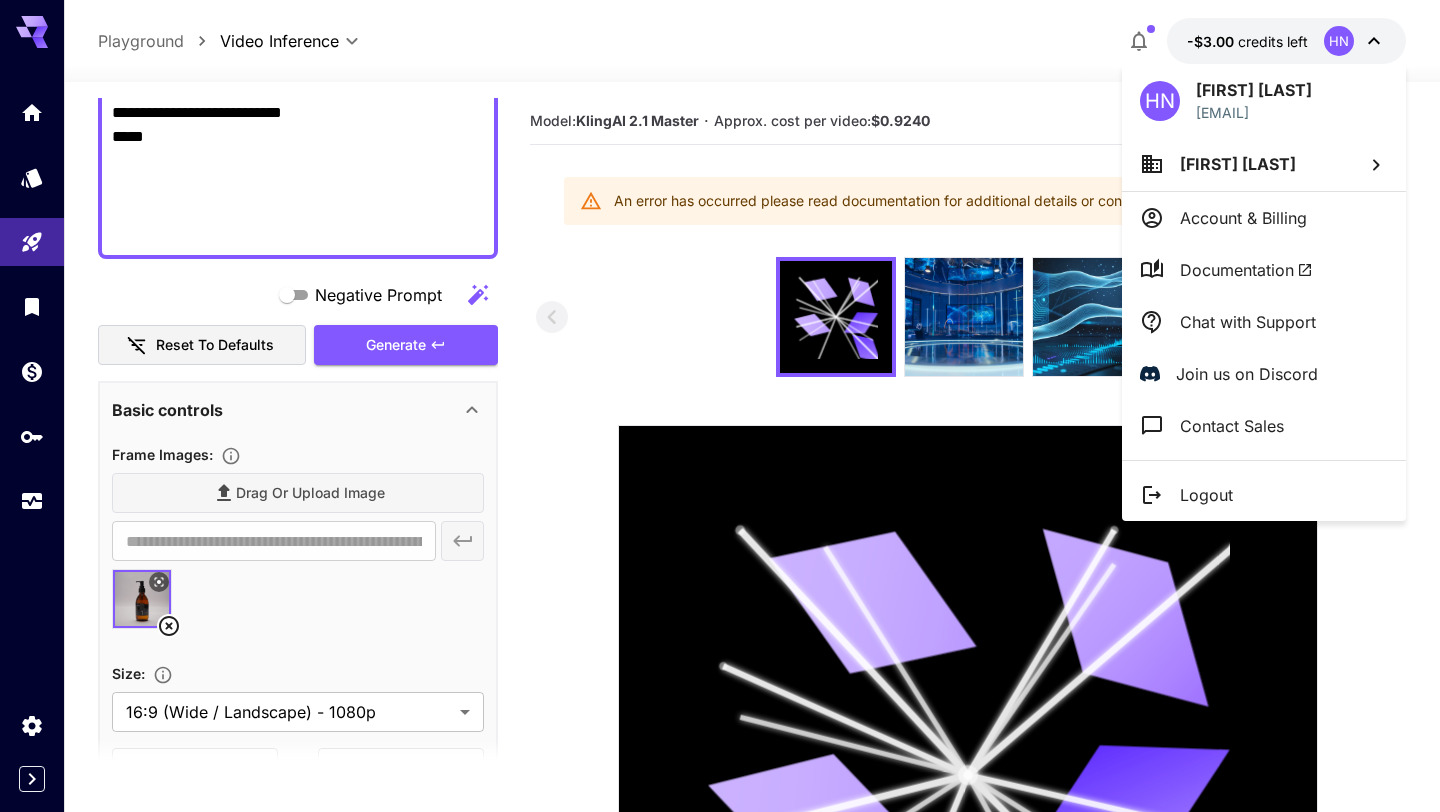 click on "Account & Billing" at bounding box center [1243, 218] 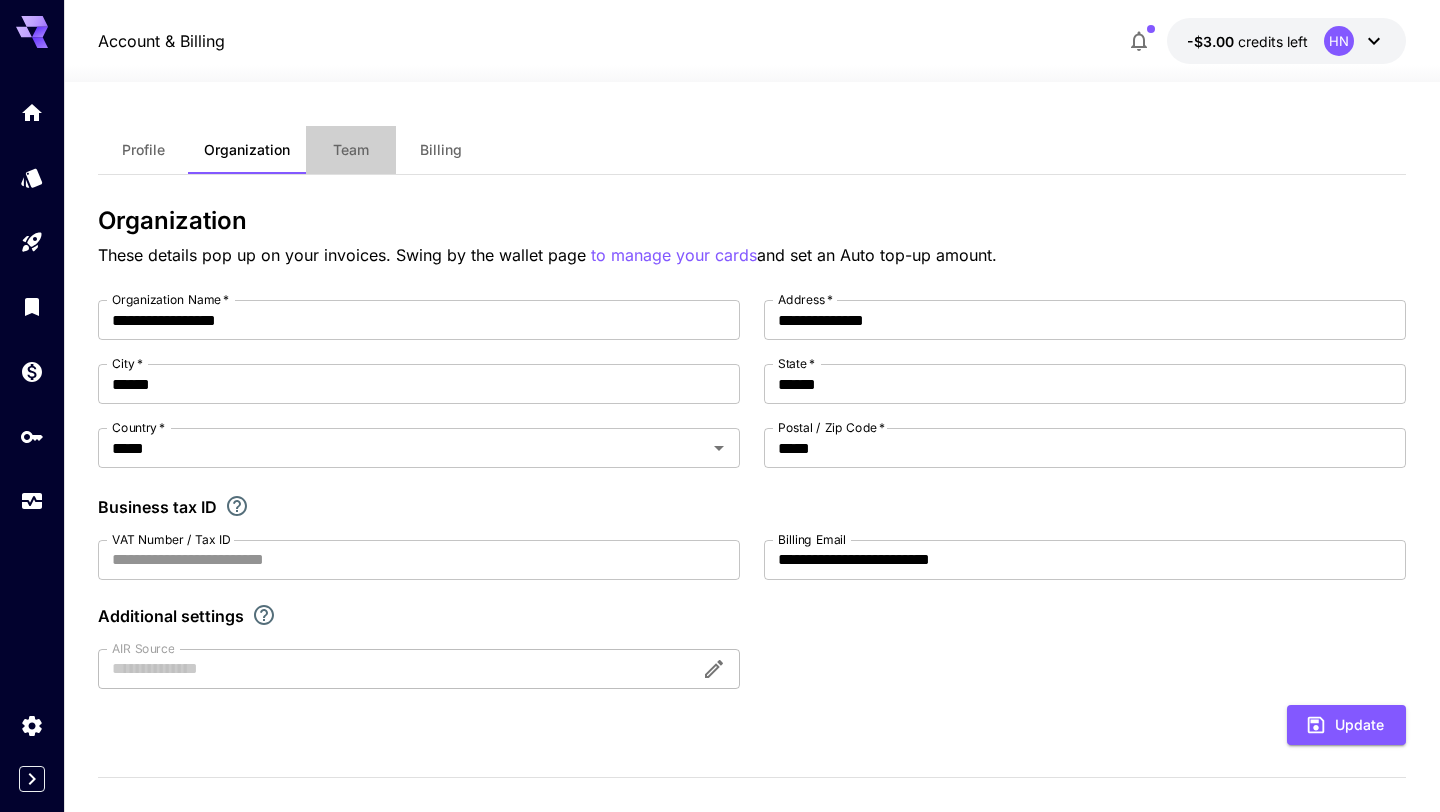 click on "Team" at bounding box center (351, 150) 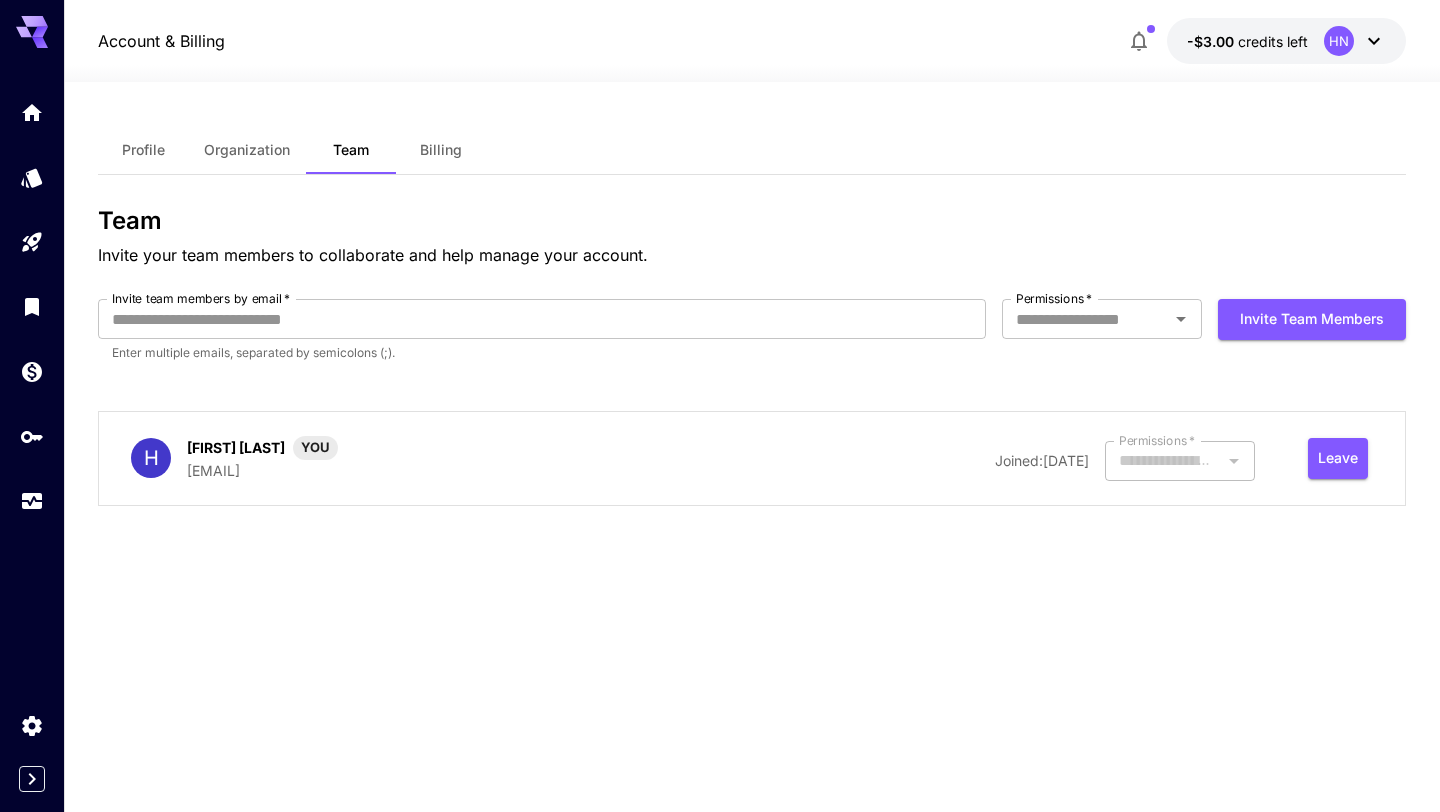 click on "Profile" at bounding box center [143, 150] 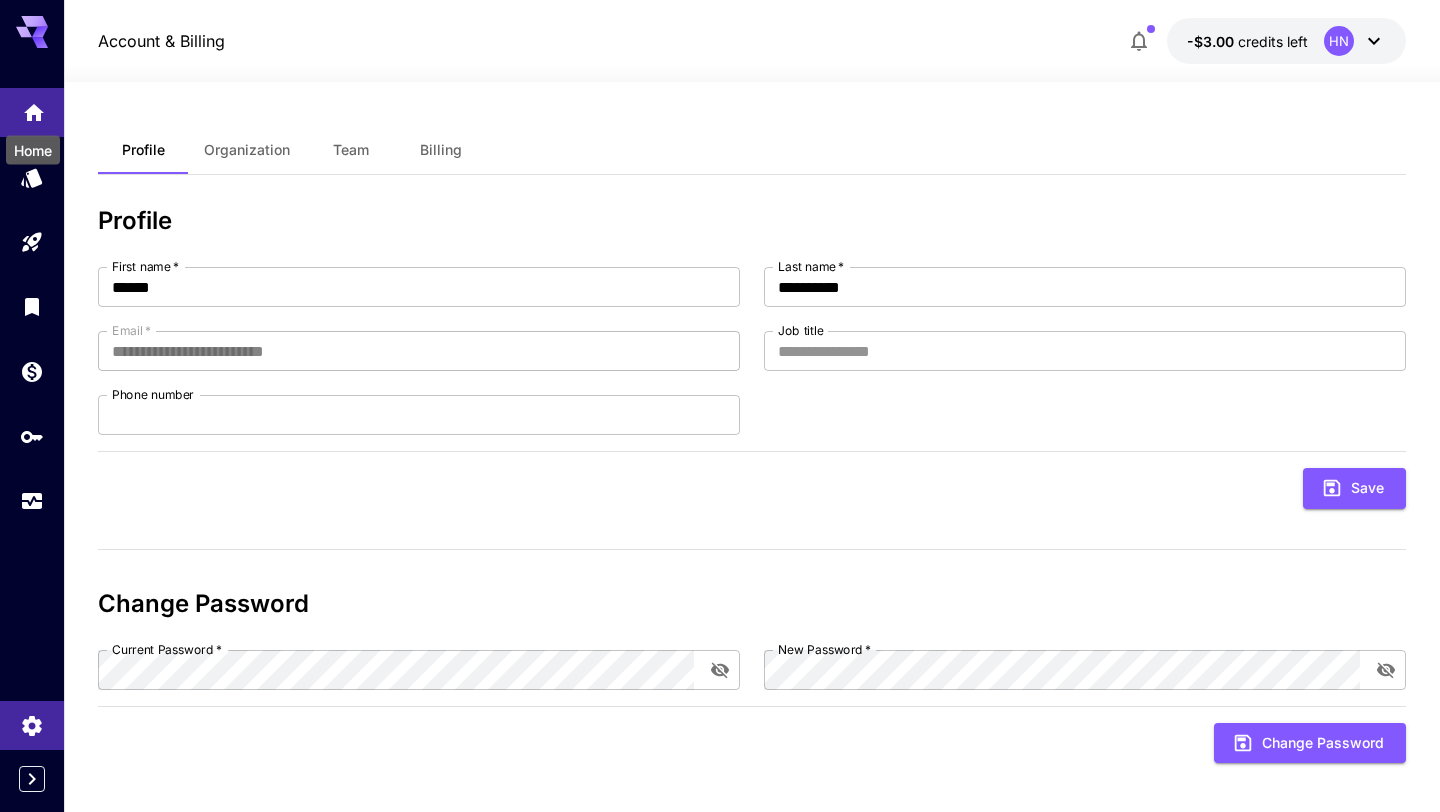 click 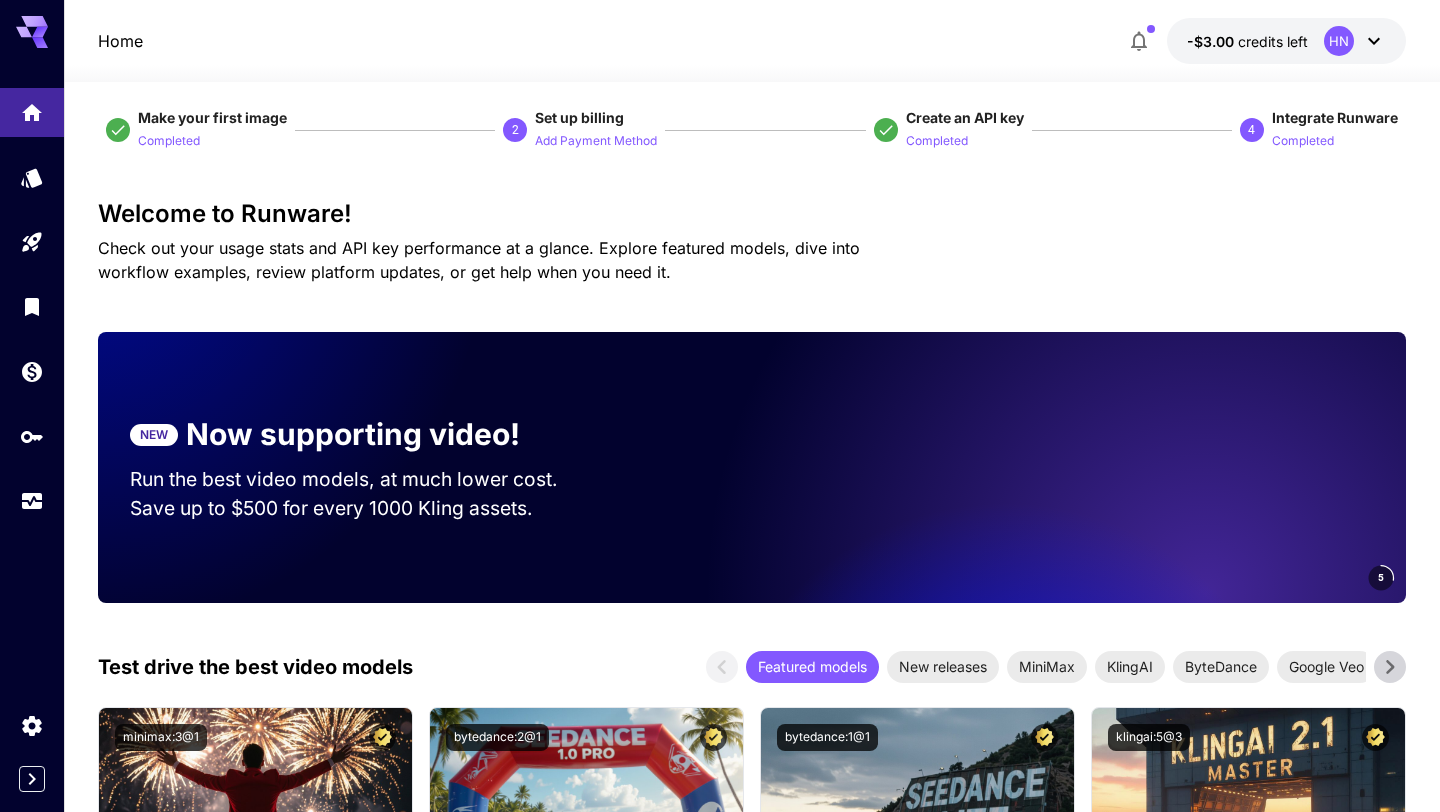 scroll, scrollTop: 0, scrollLeft: 0, axis: both 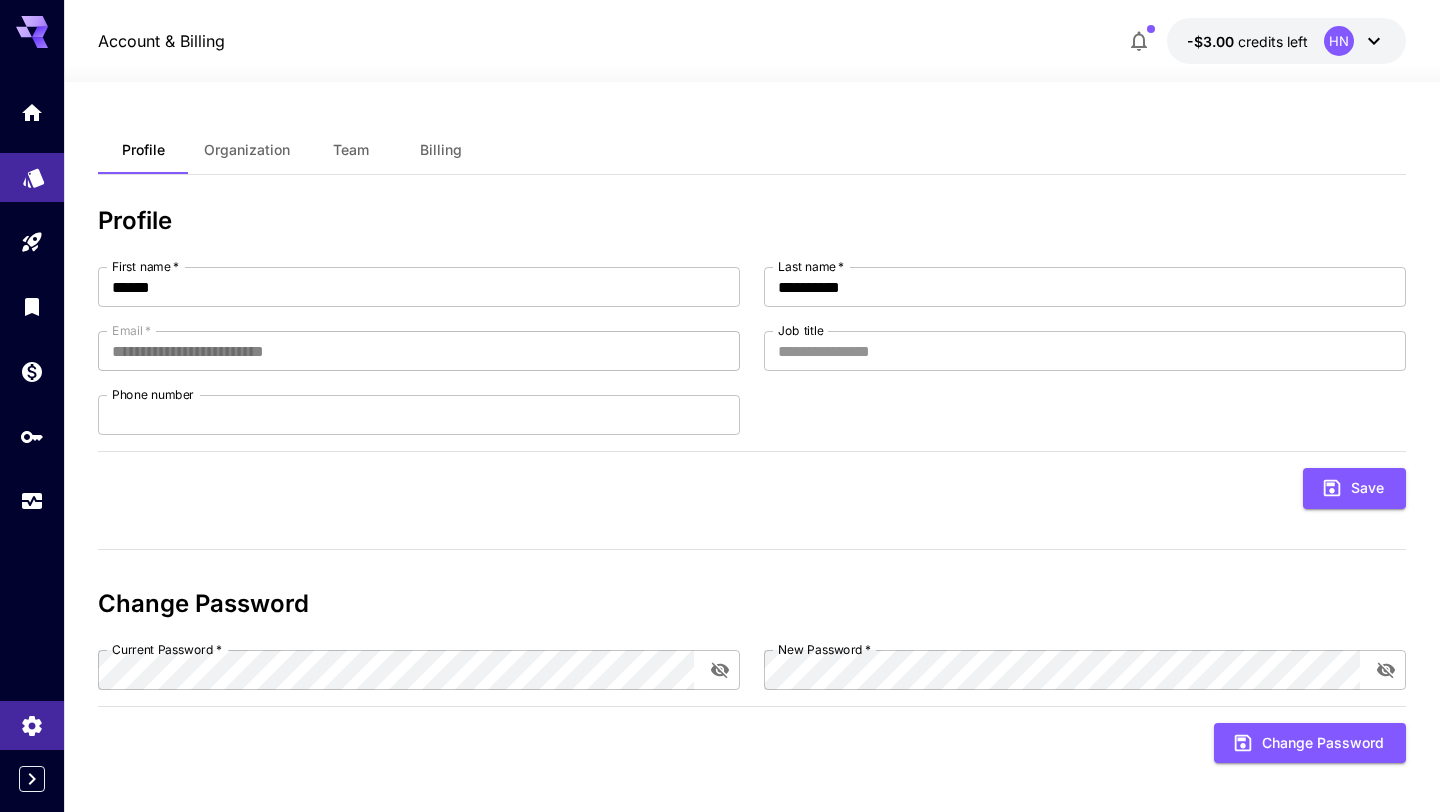 click at bounding box center [32, 177] 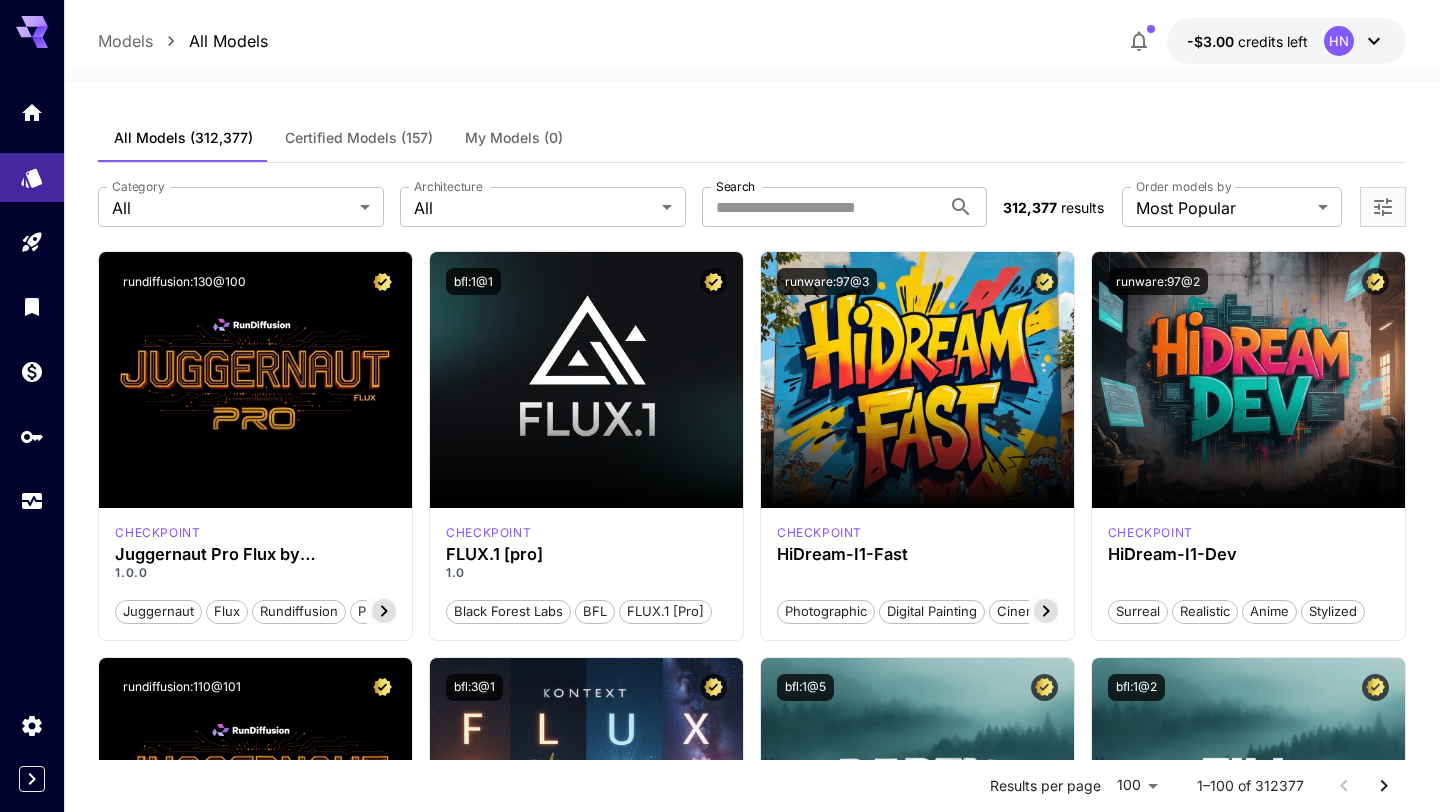 click on "-$3.00 credits left [FIRST]" at bounding box center (1286, 41) 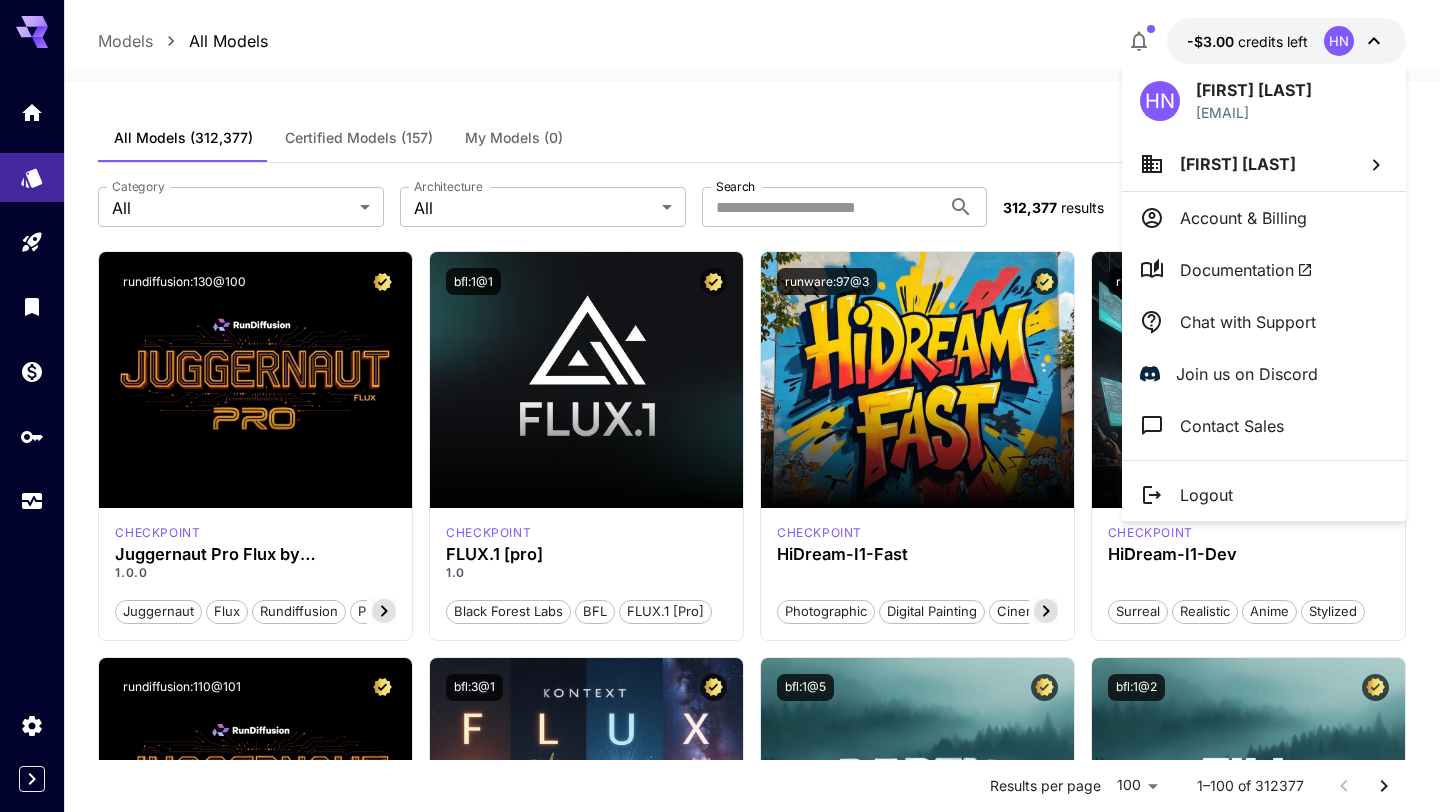click at bounding box center [720, 406] 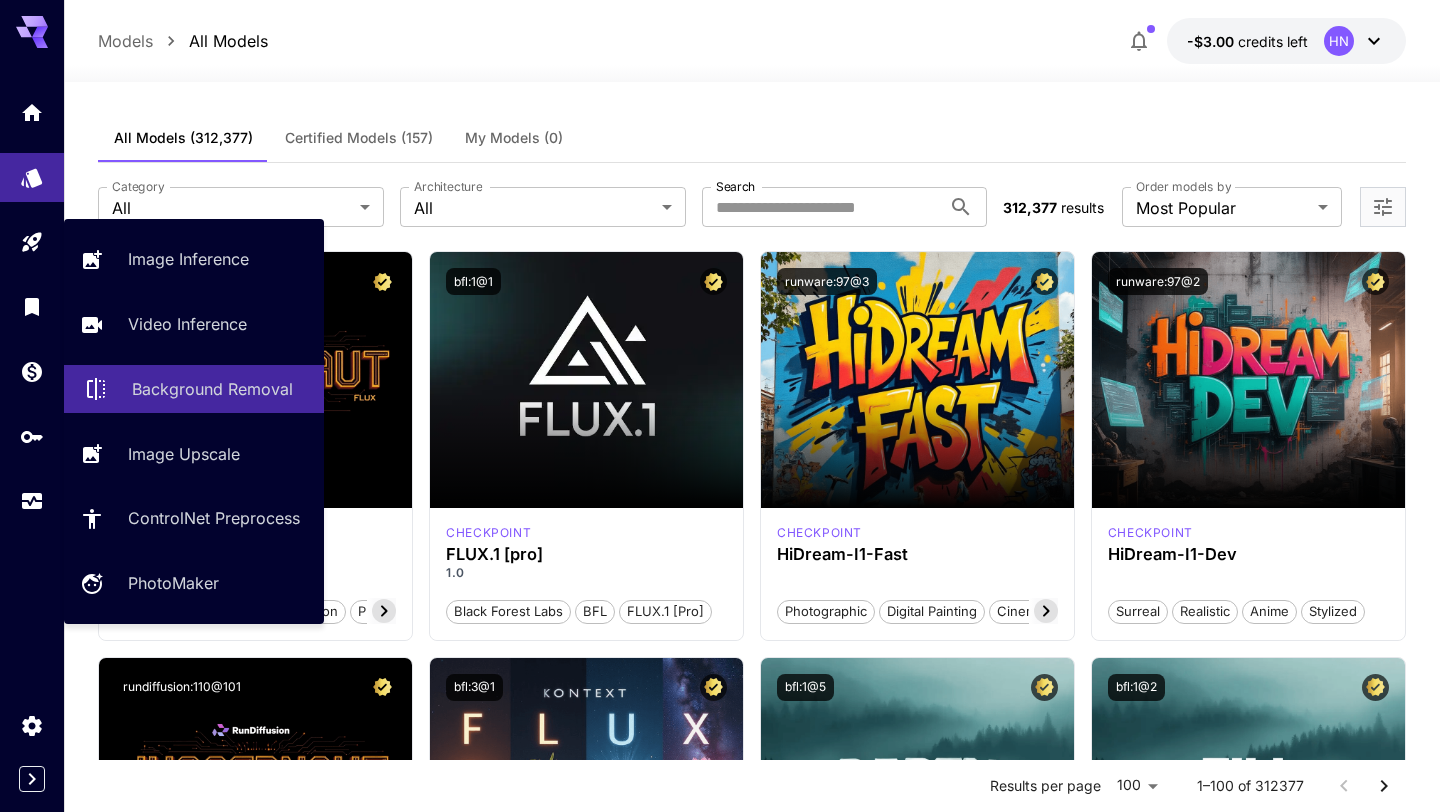click on "Background Removal" at bounding box center (212, 389) 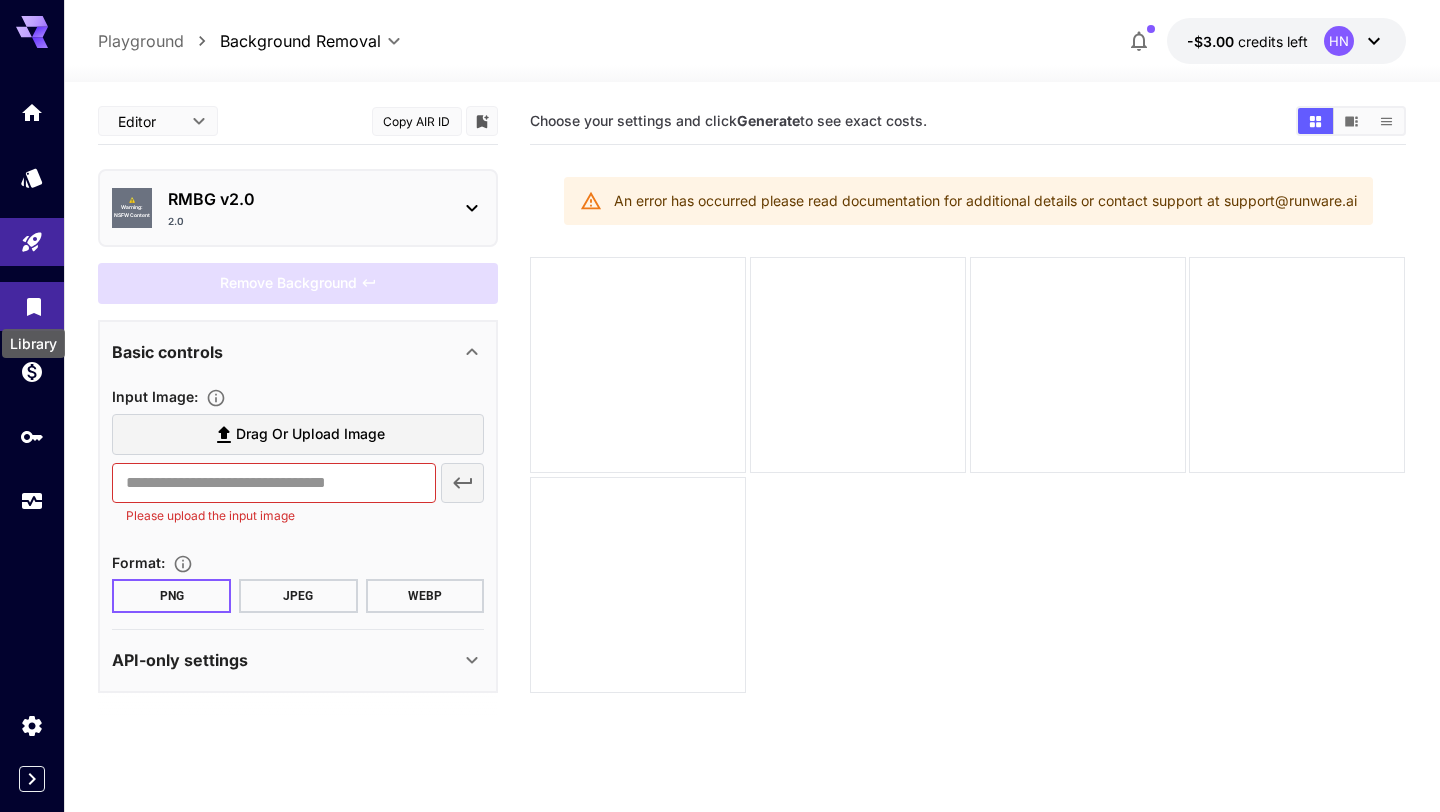 click 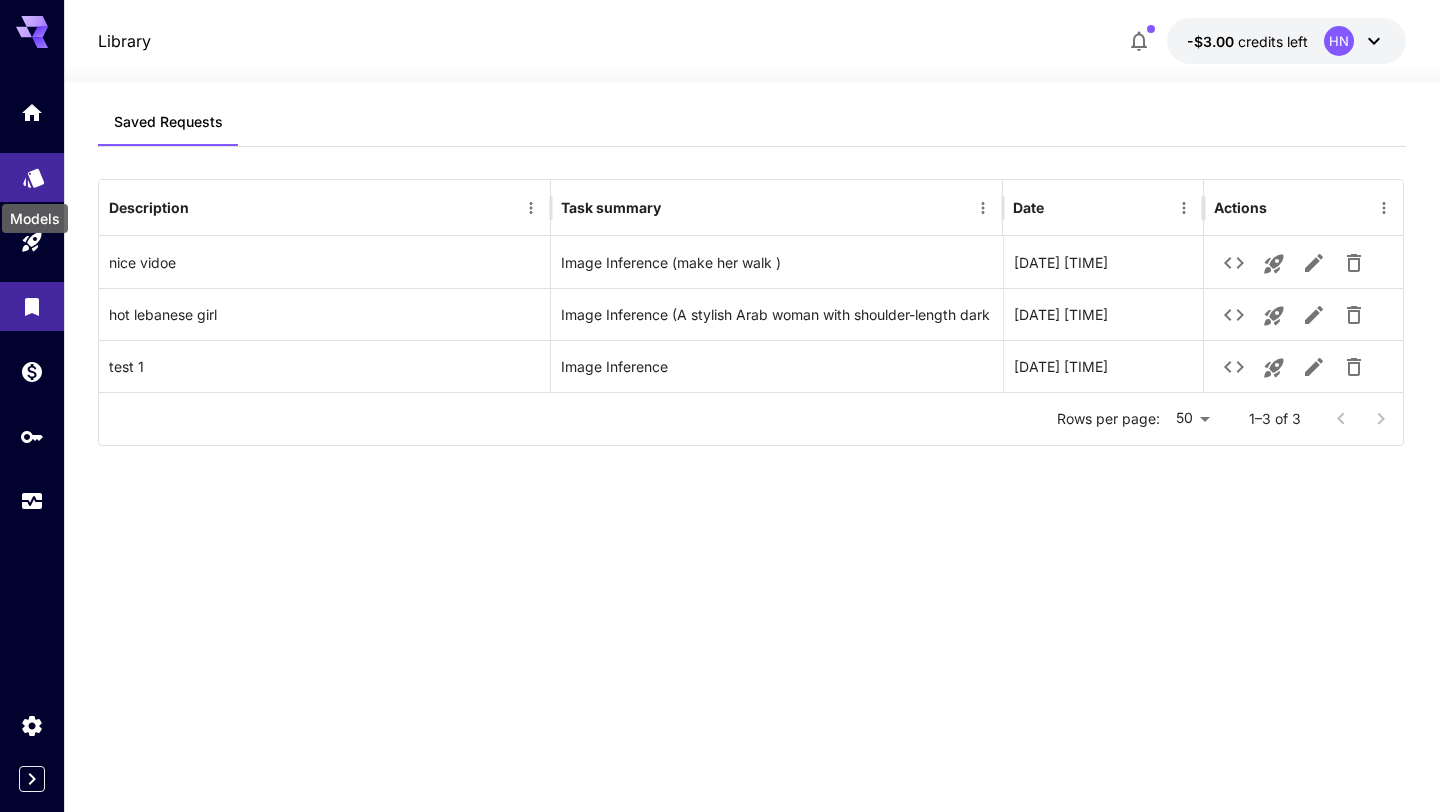 click 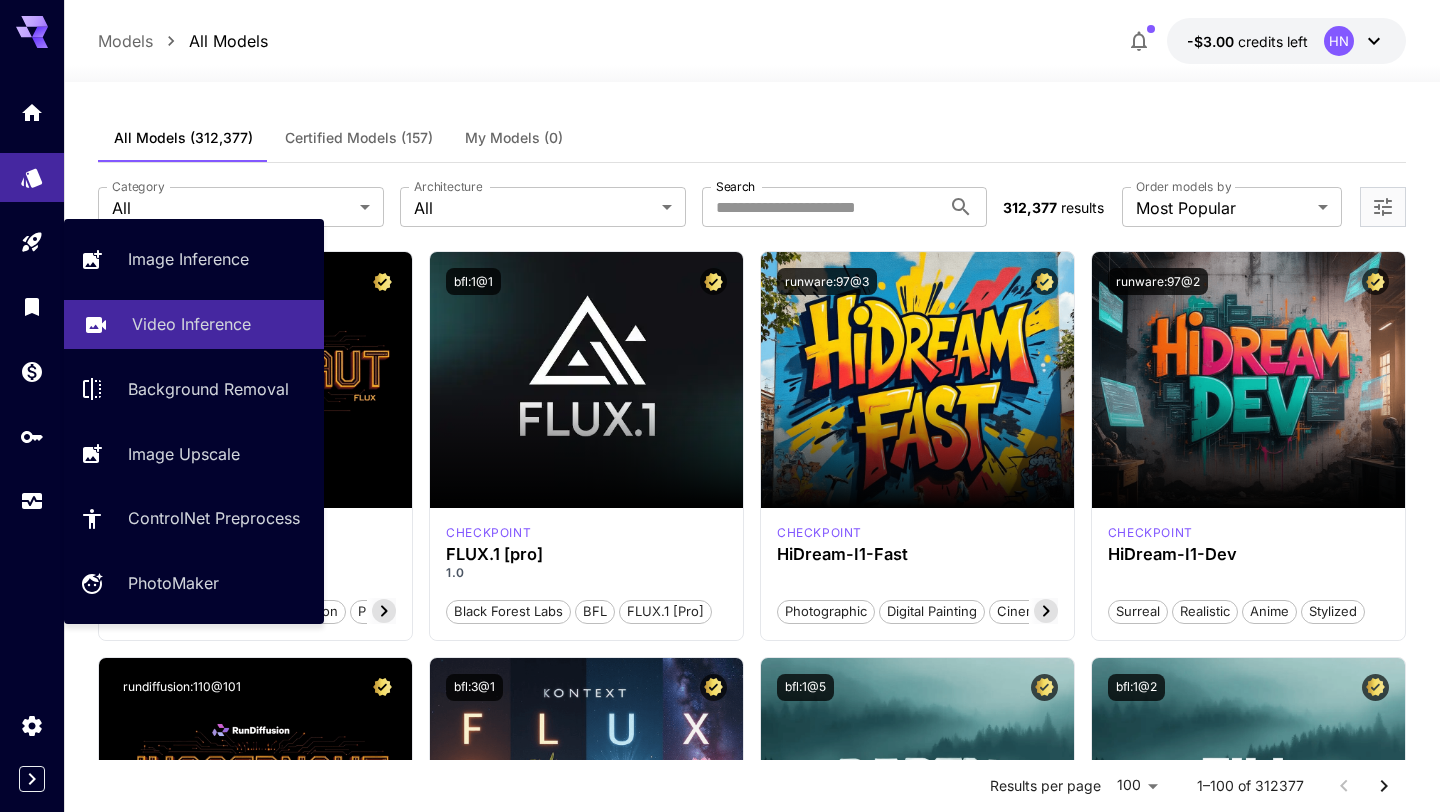 click on "Video Inference" at bounding box center [194, 324] 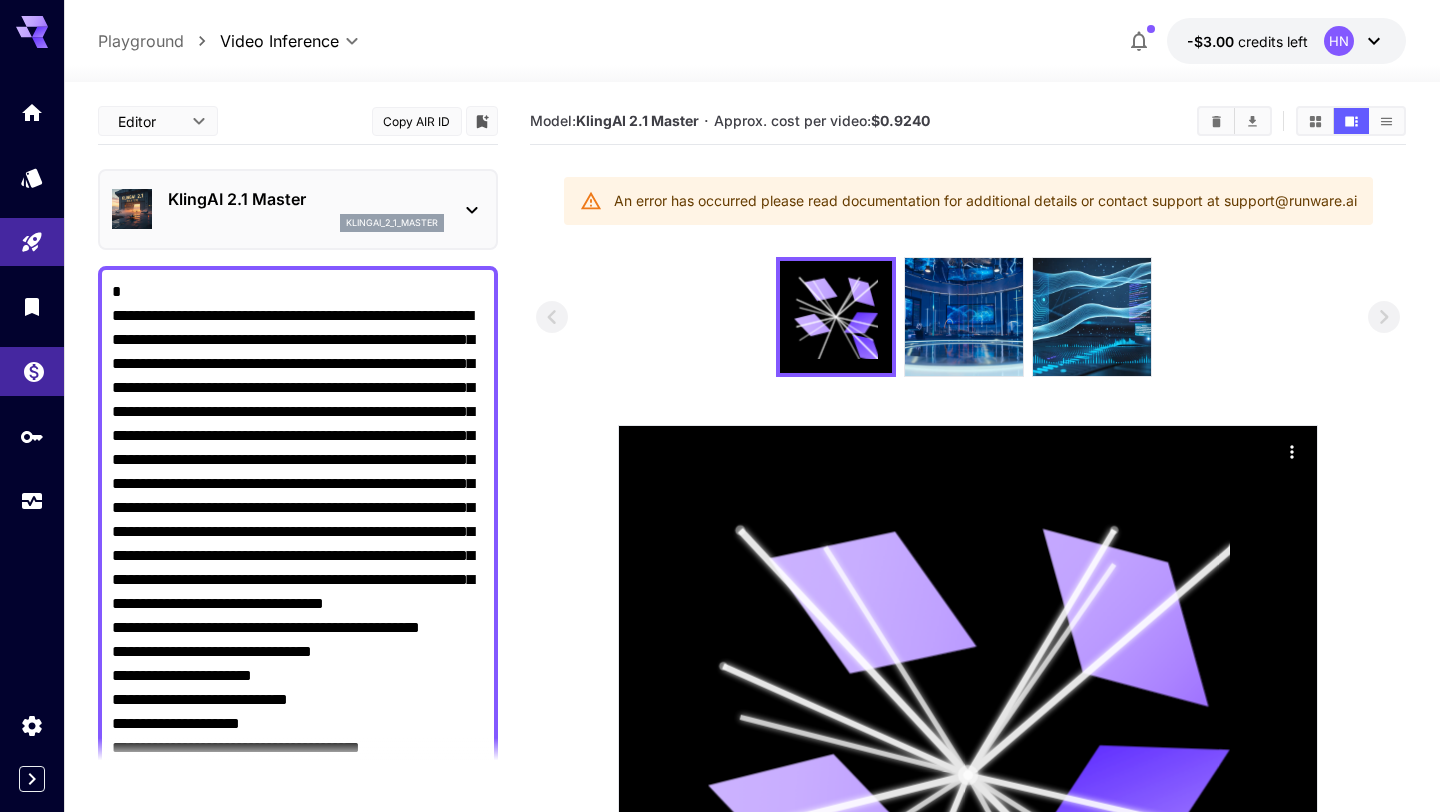 click at bounding box center [32, 371] 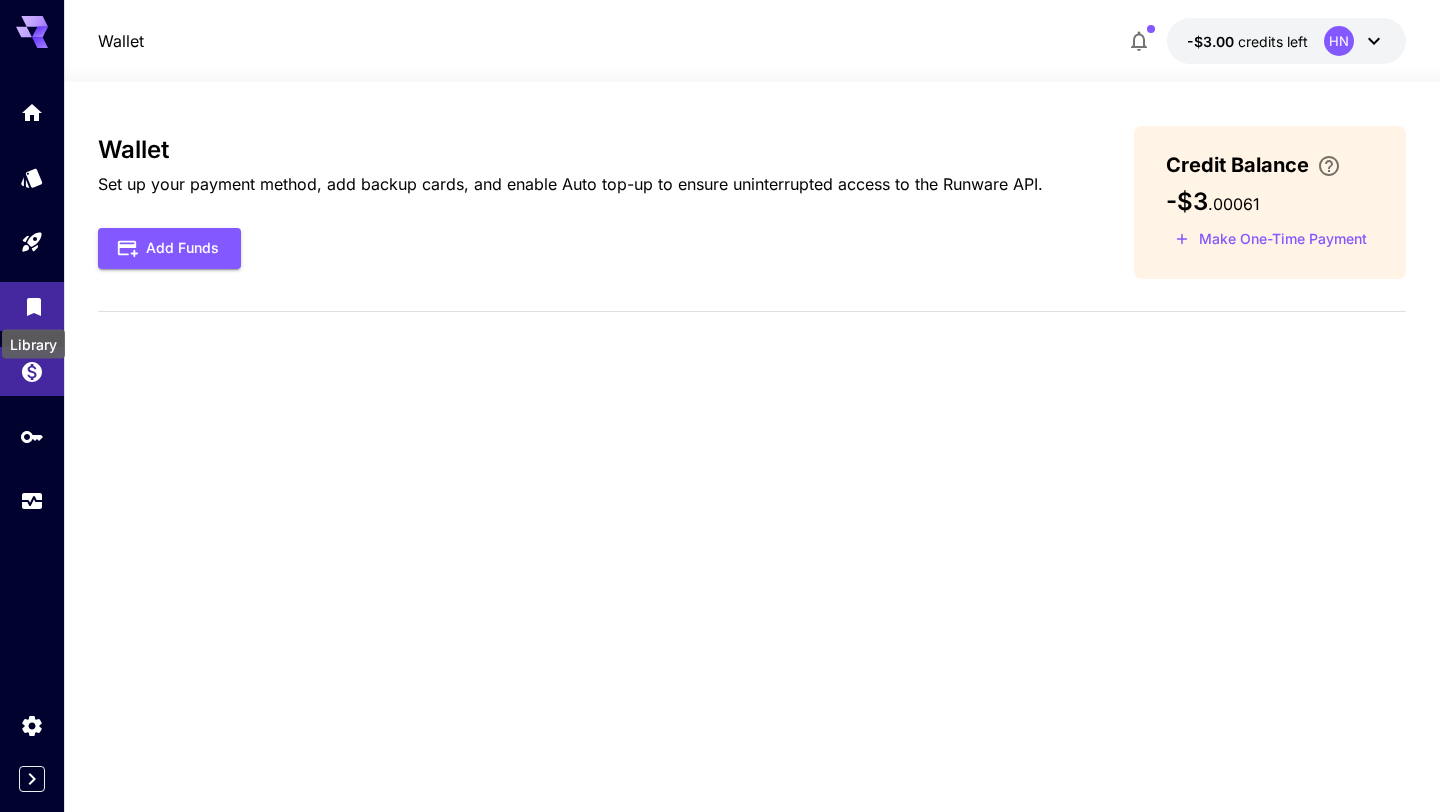 click 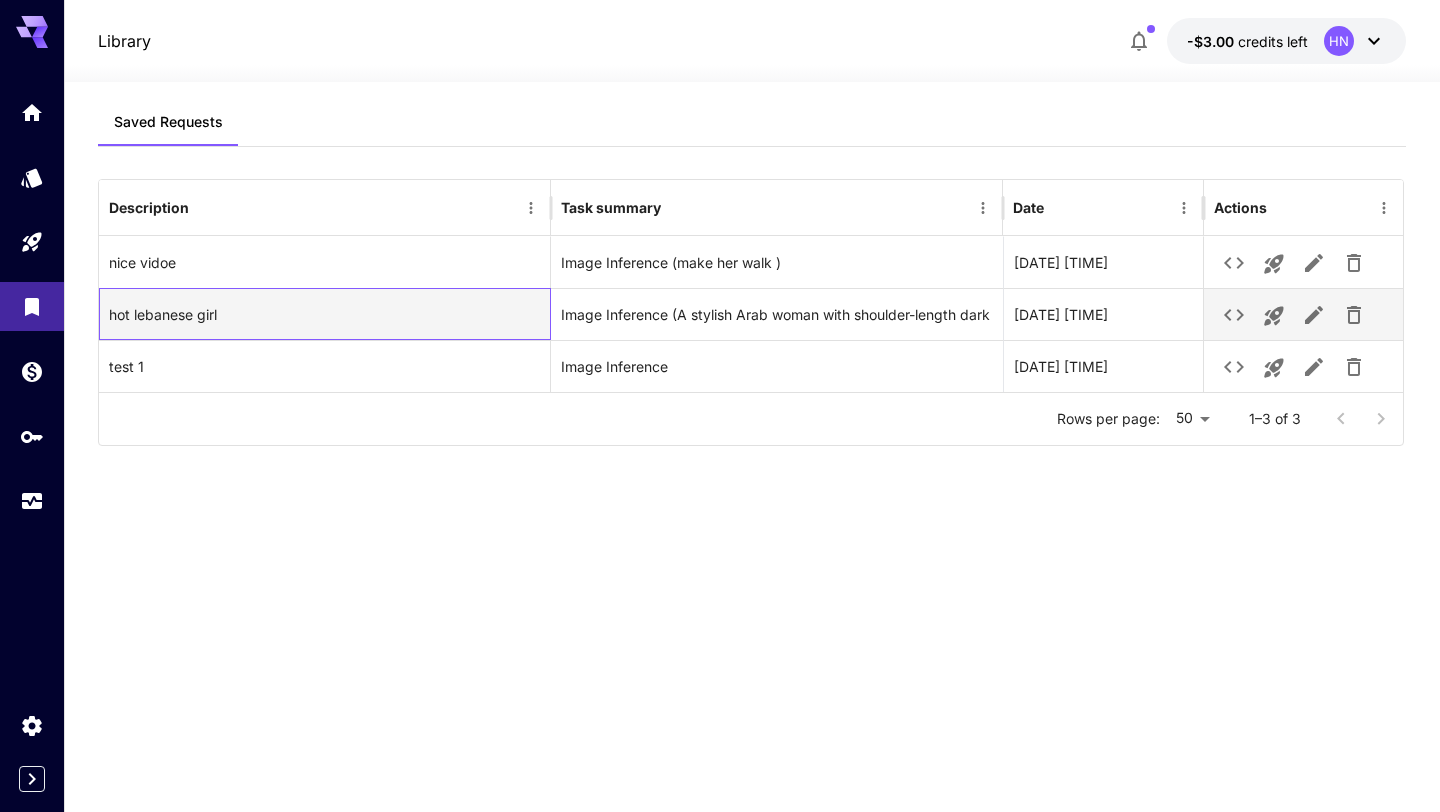 click on "hot lebanese girl" at bounding box center [325, 314] 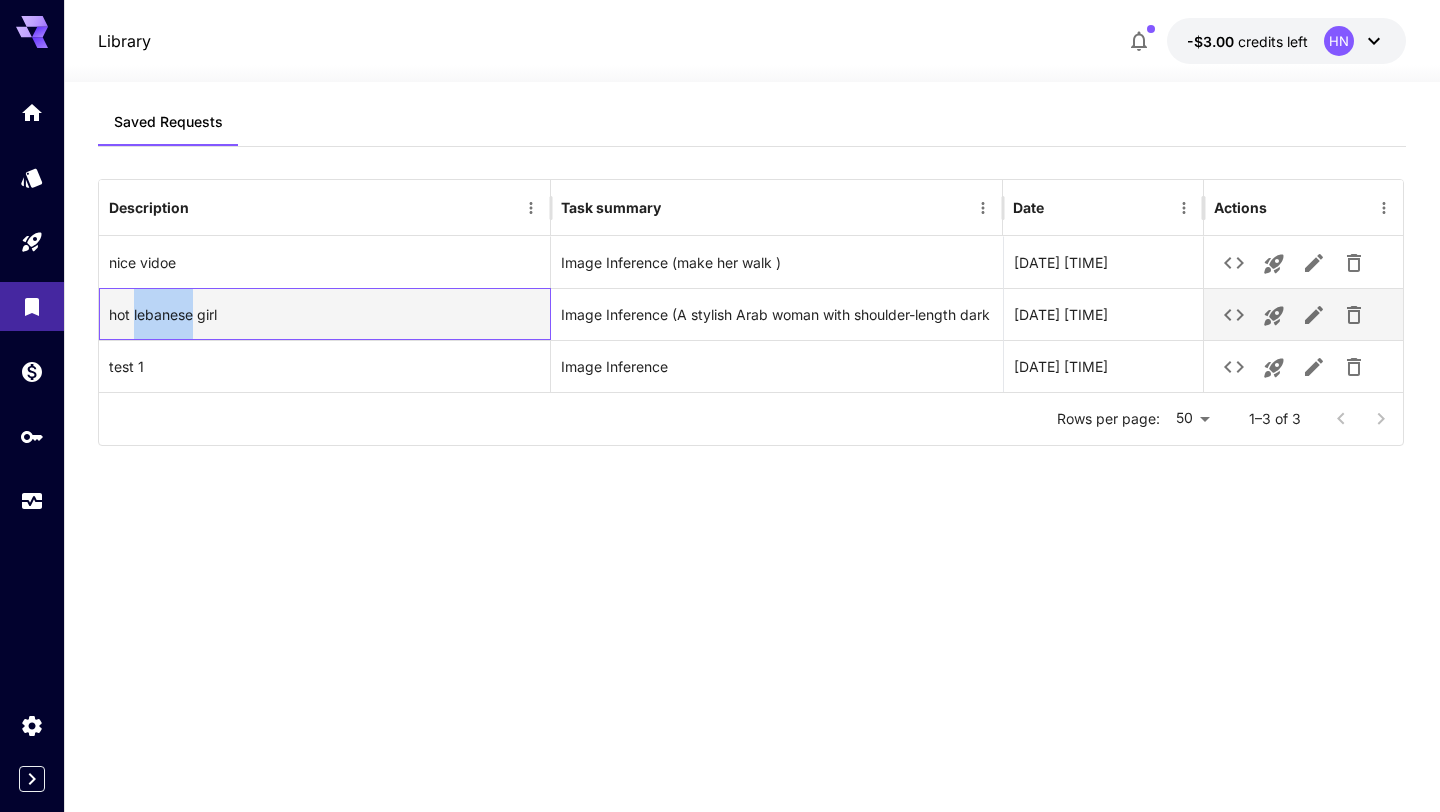 click on "hot lebanese girl" at bounding box center [325, 314] 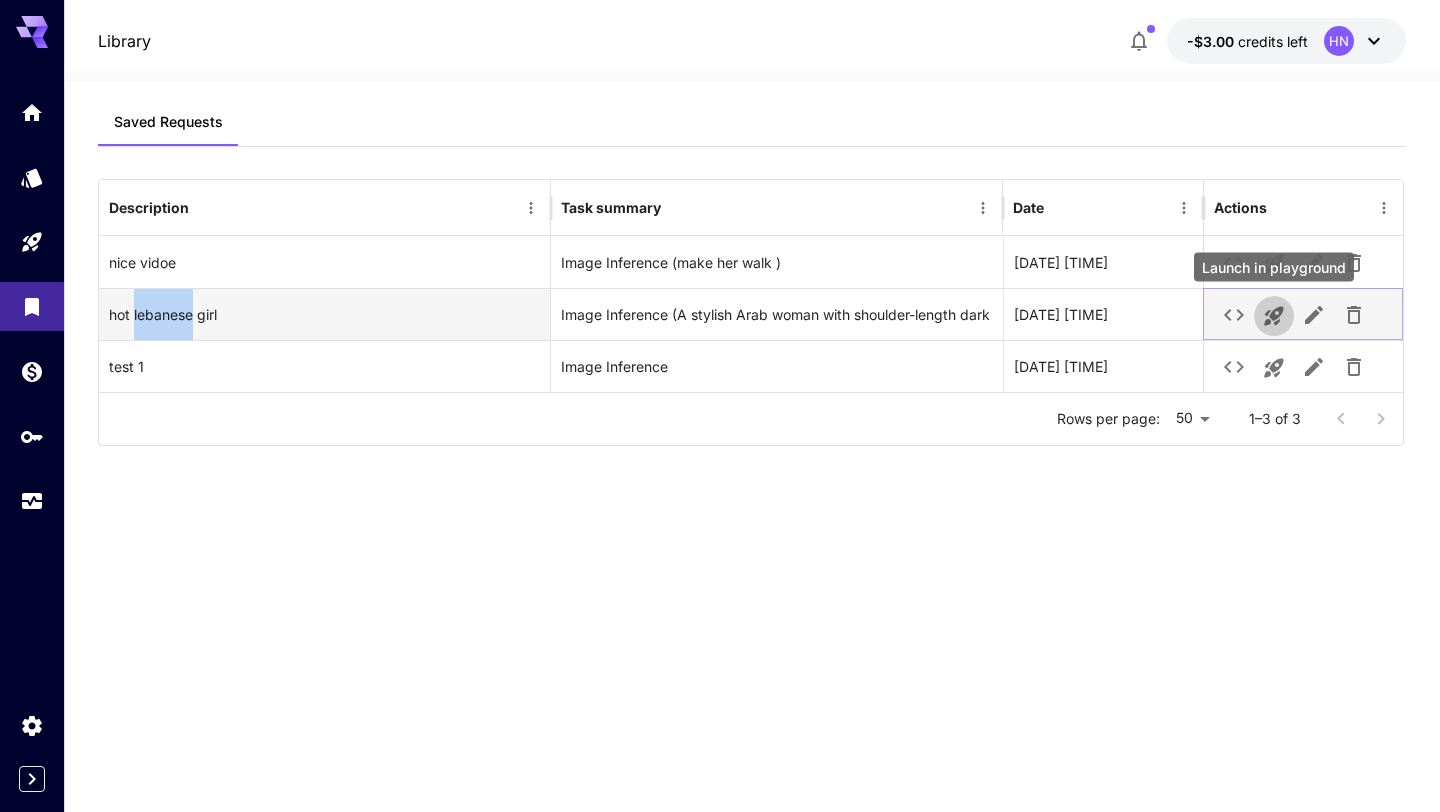 click 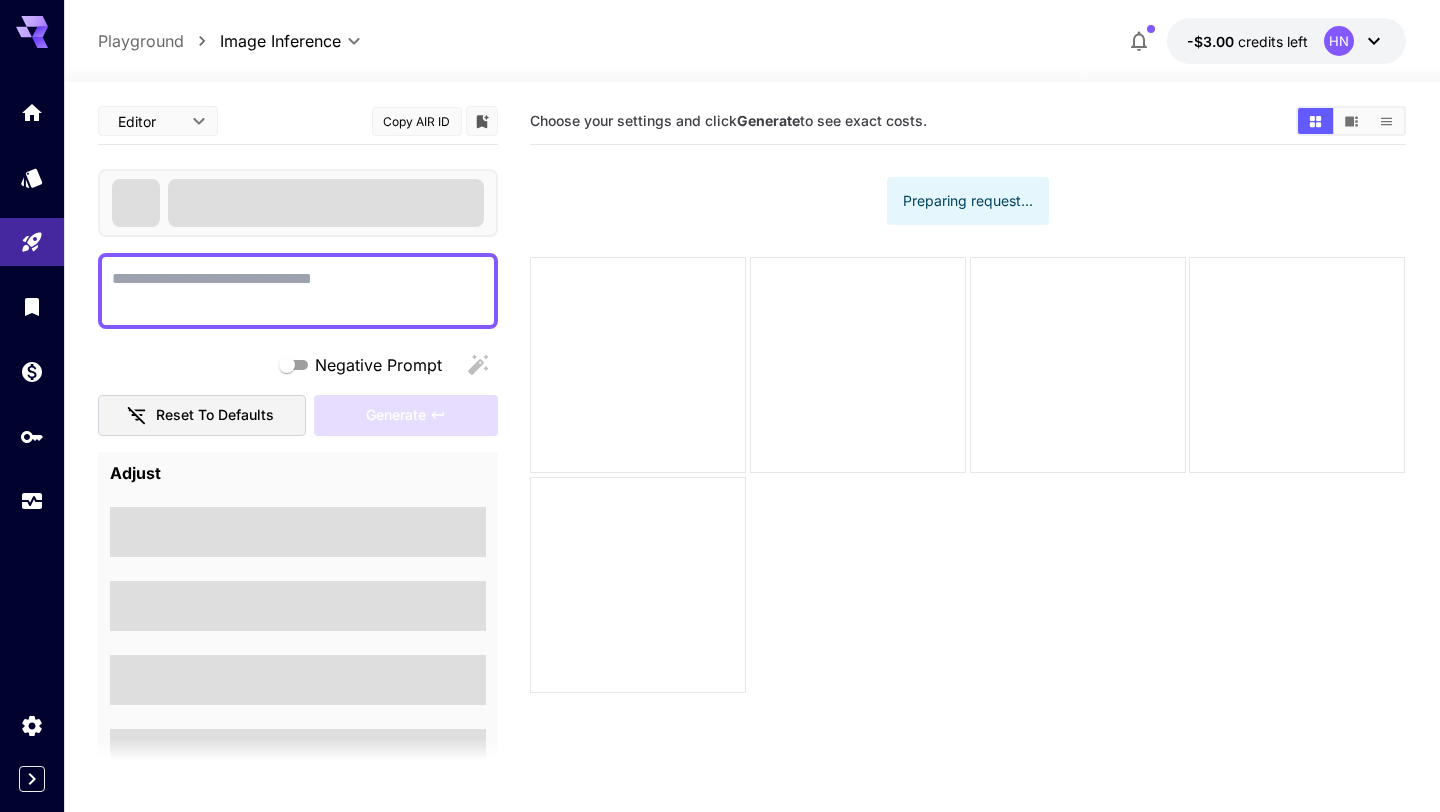 type on "**********" 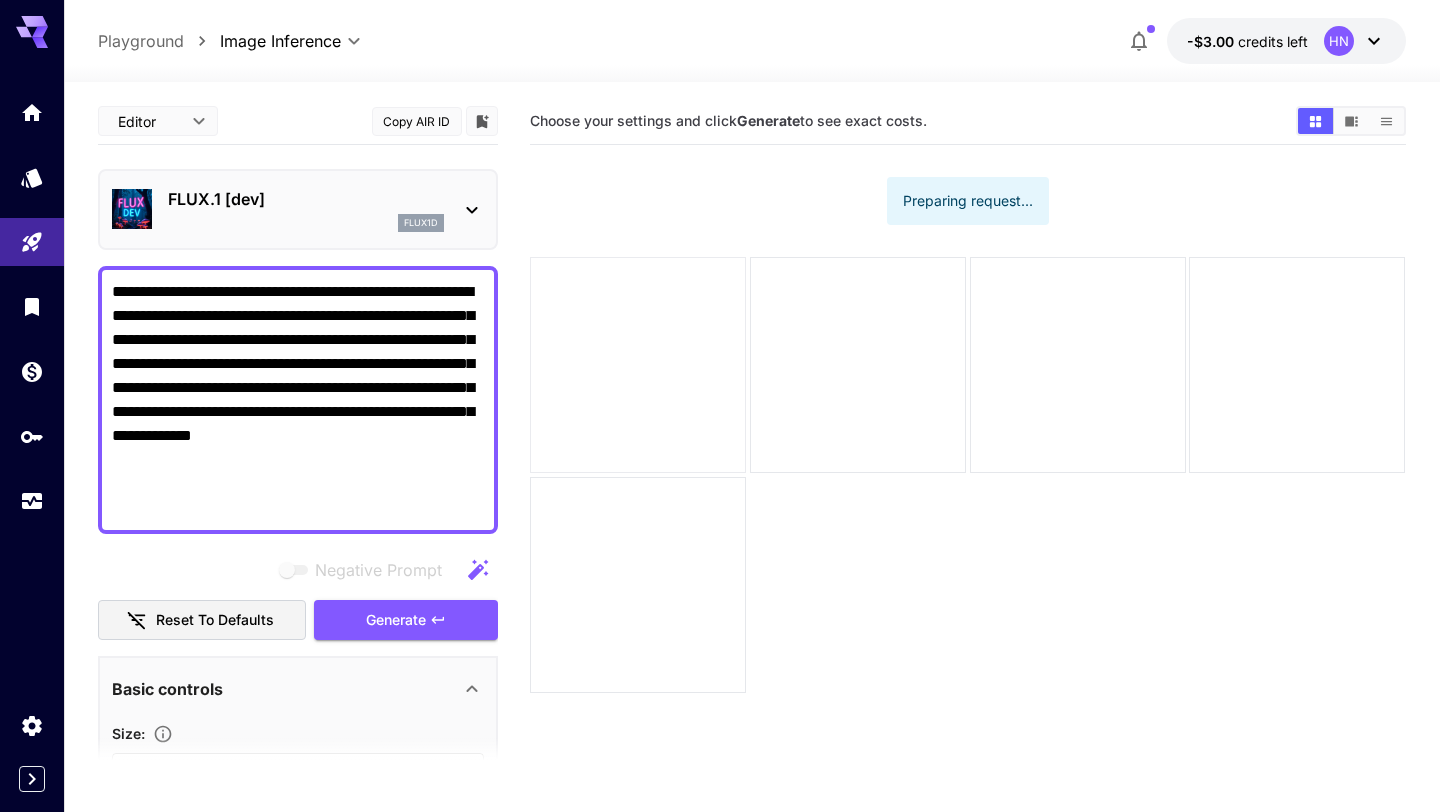 type on "**********" 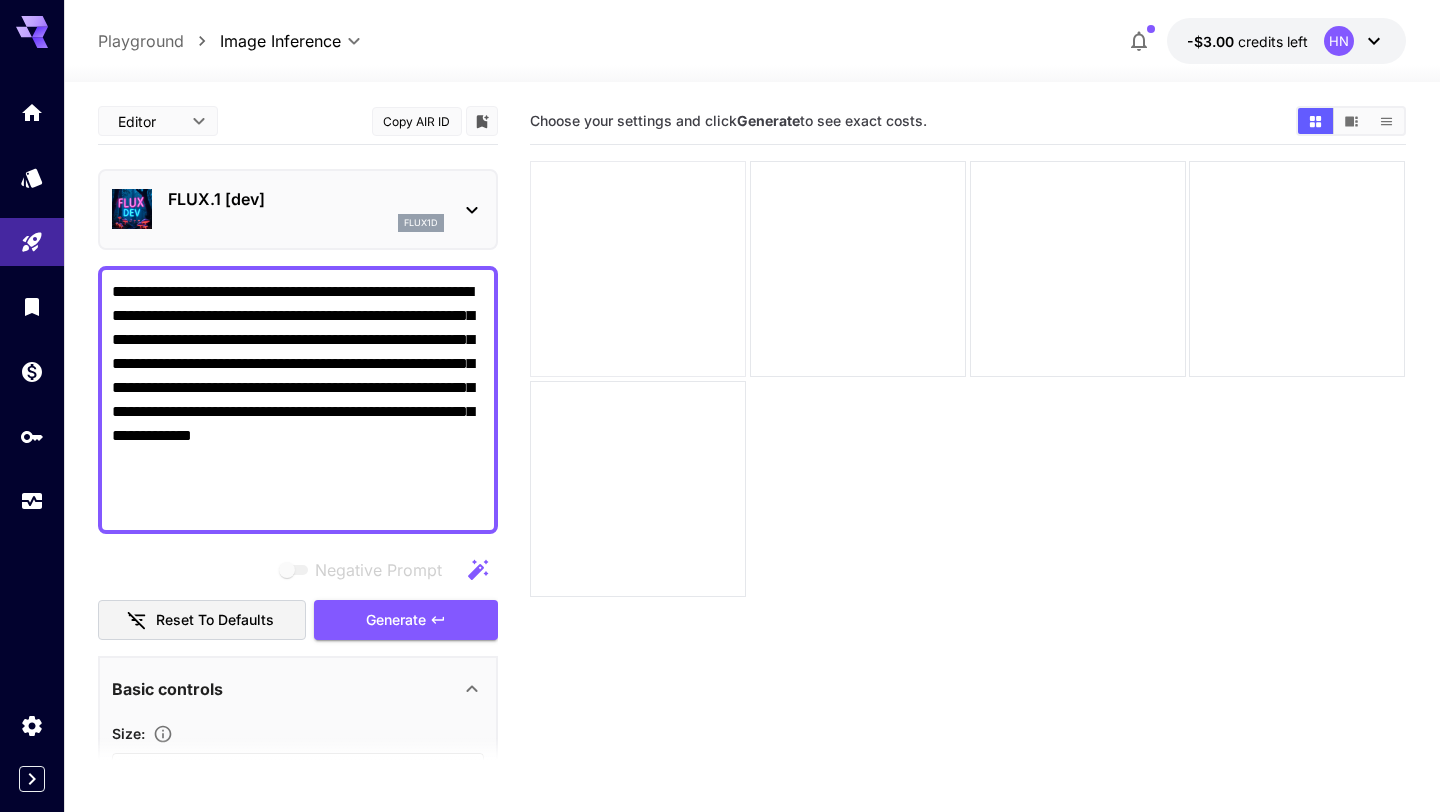 click at bounding box center [638, 269] 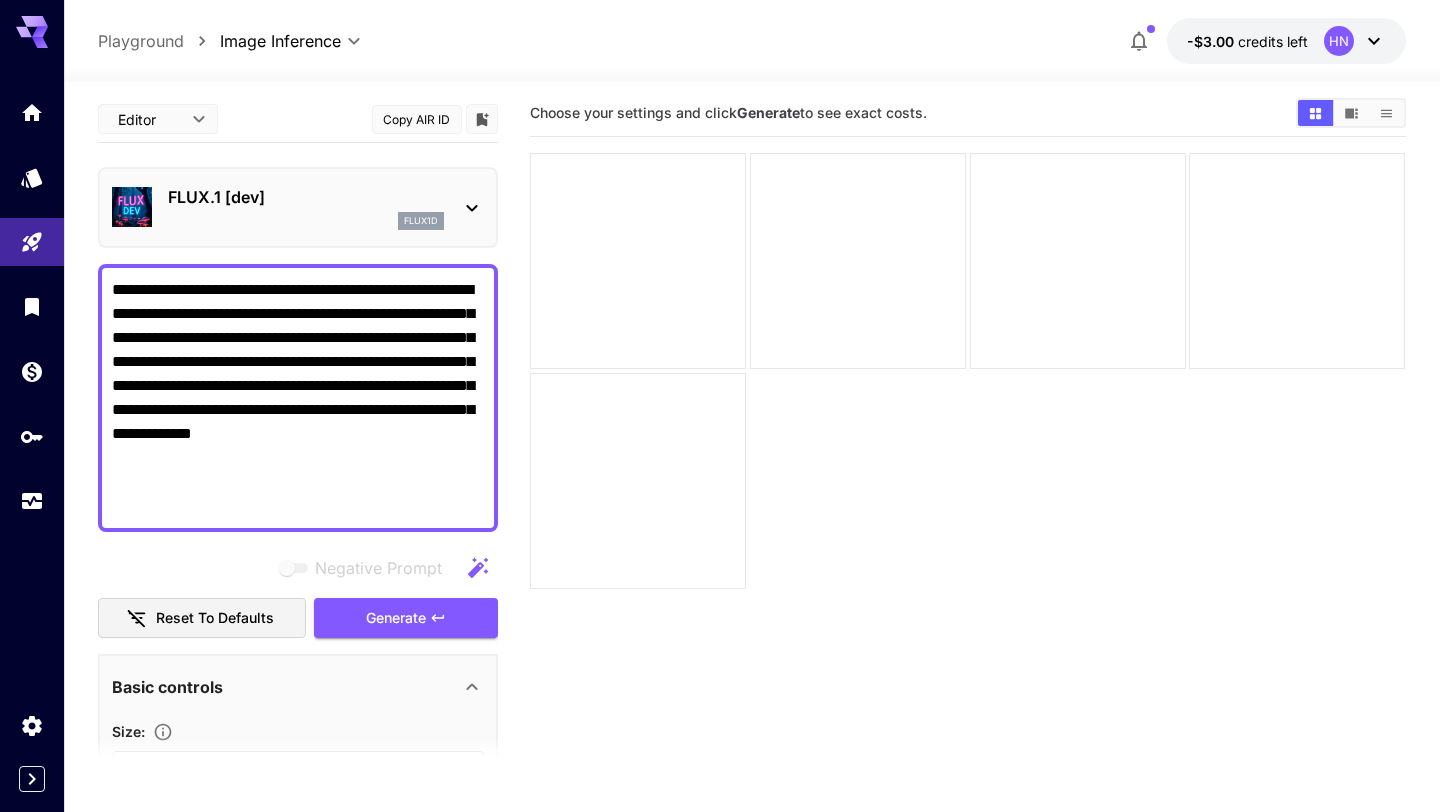 scroll, scrollTop: 0, scrollLeft: 0, axis: both 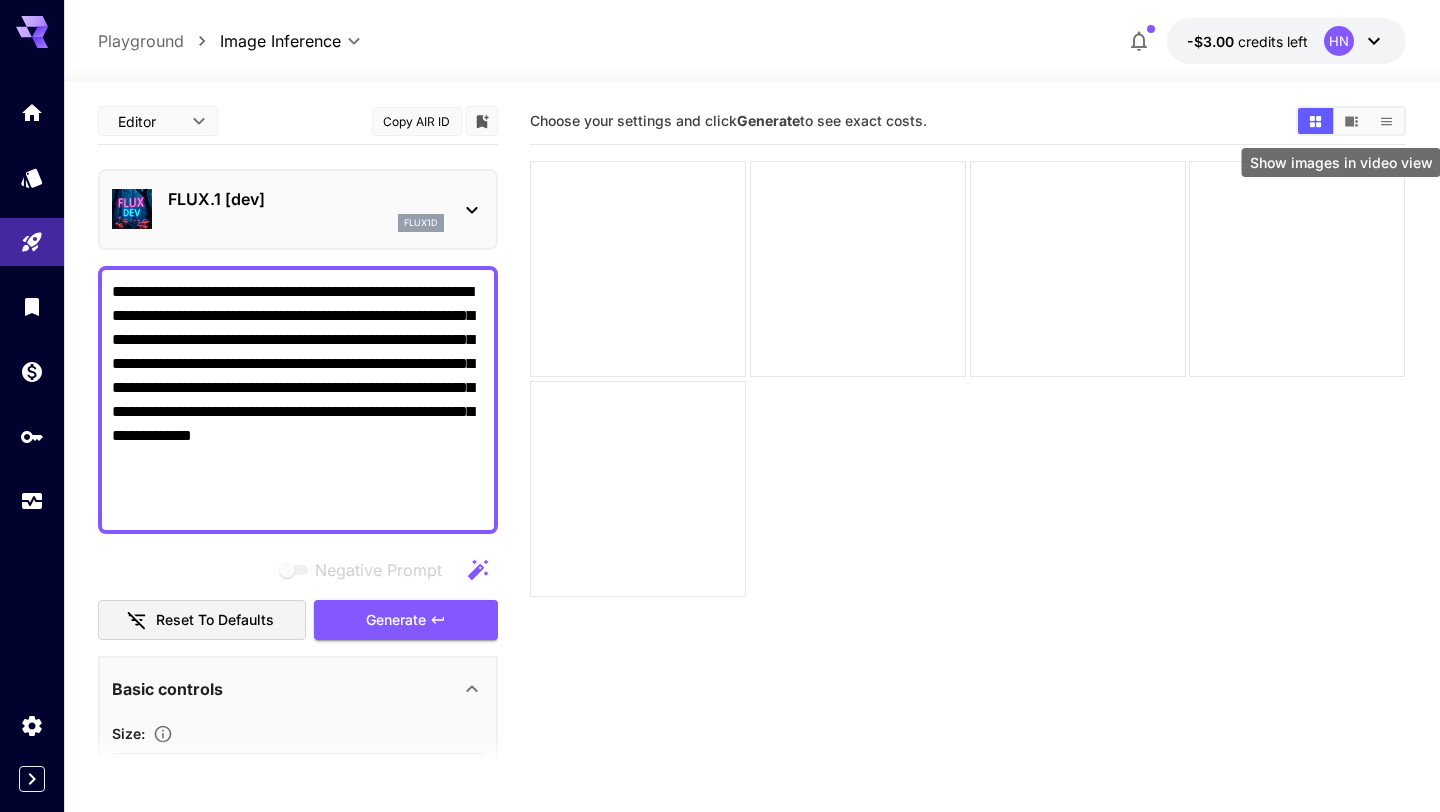 click at bounding box center (1351, 121) 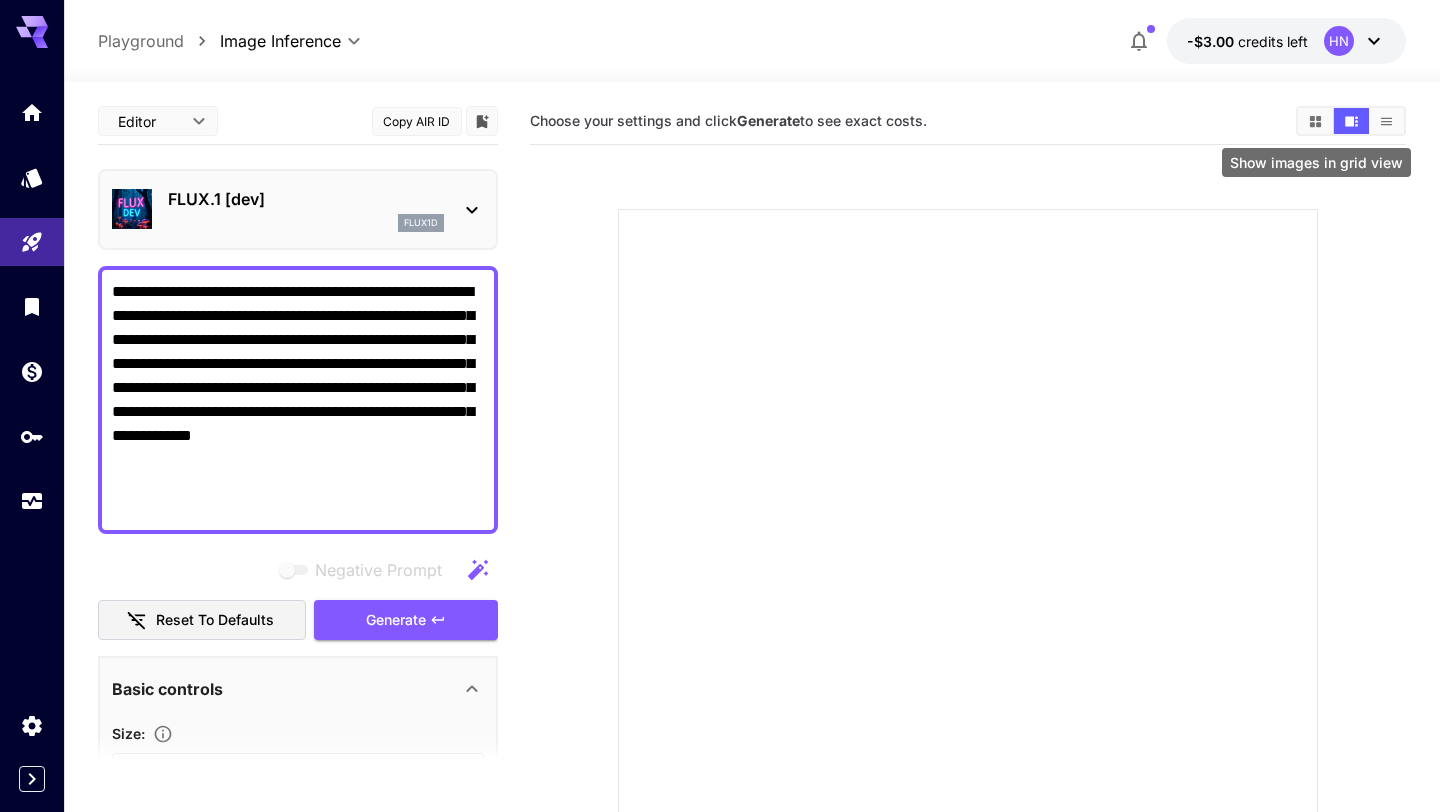 click 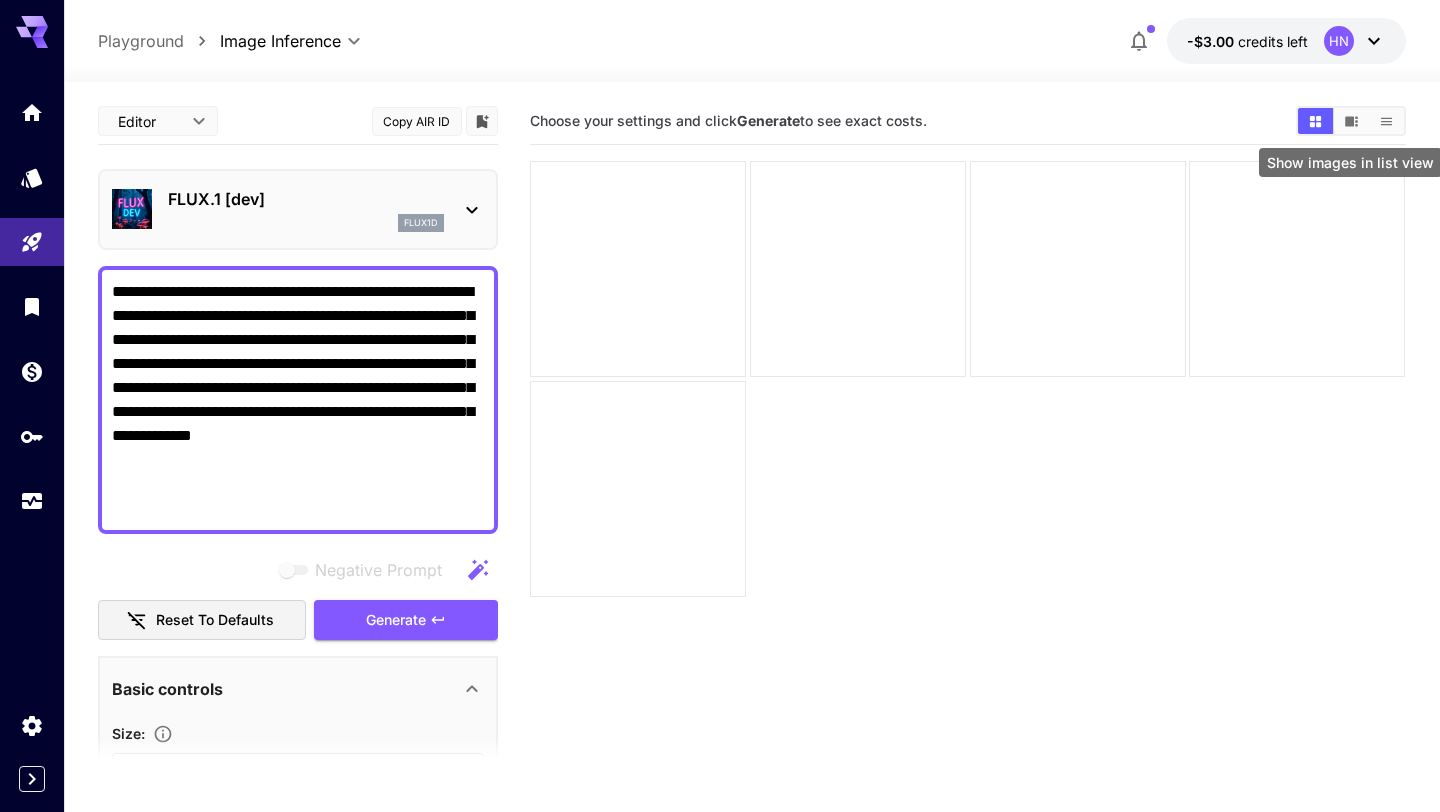 click at bounding box center (1386, 121) 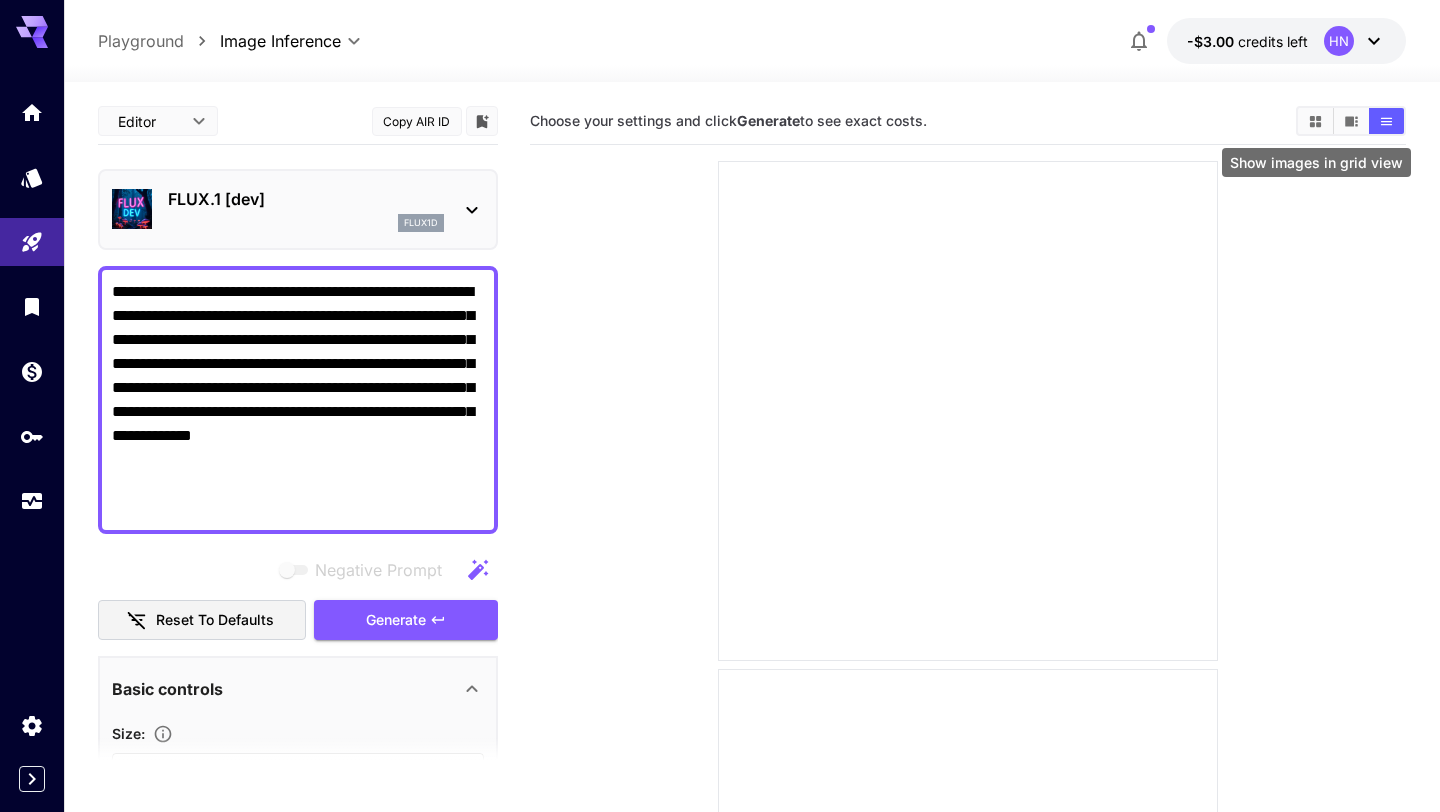 click 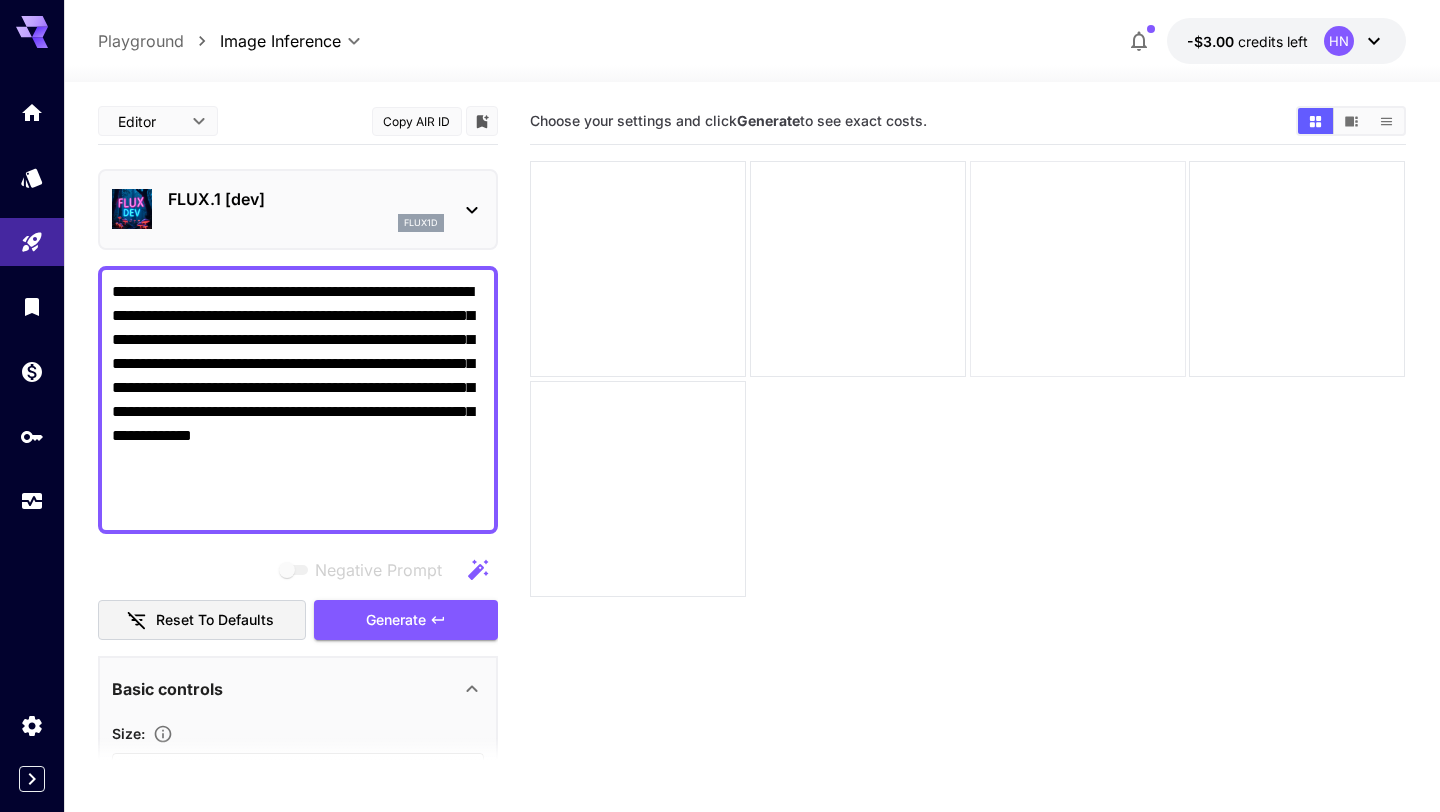 click at bounding box center [1078, 269] 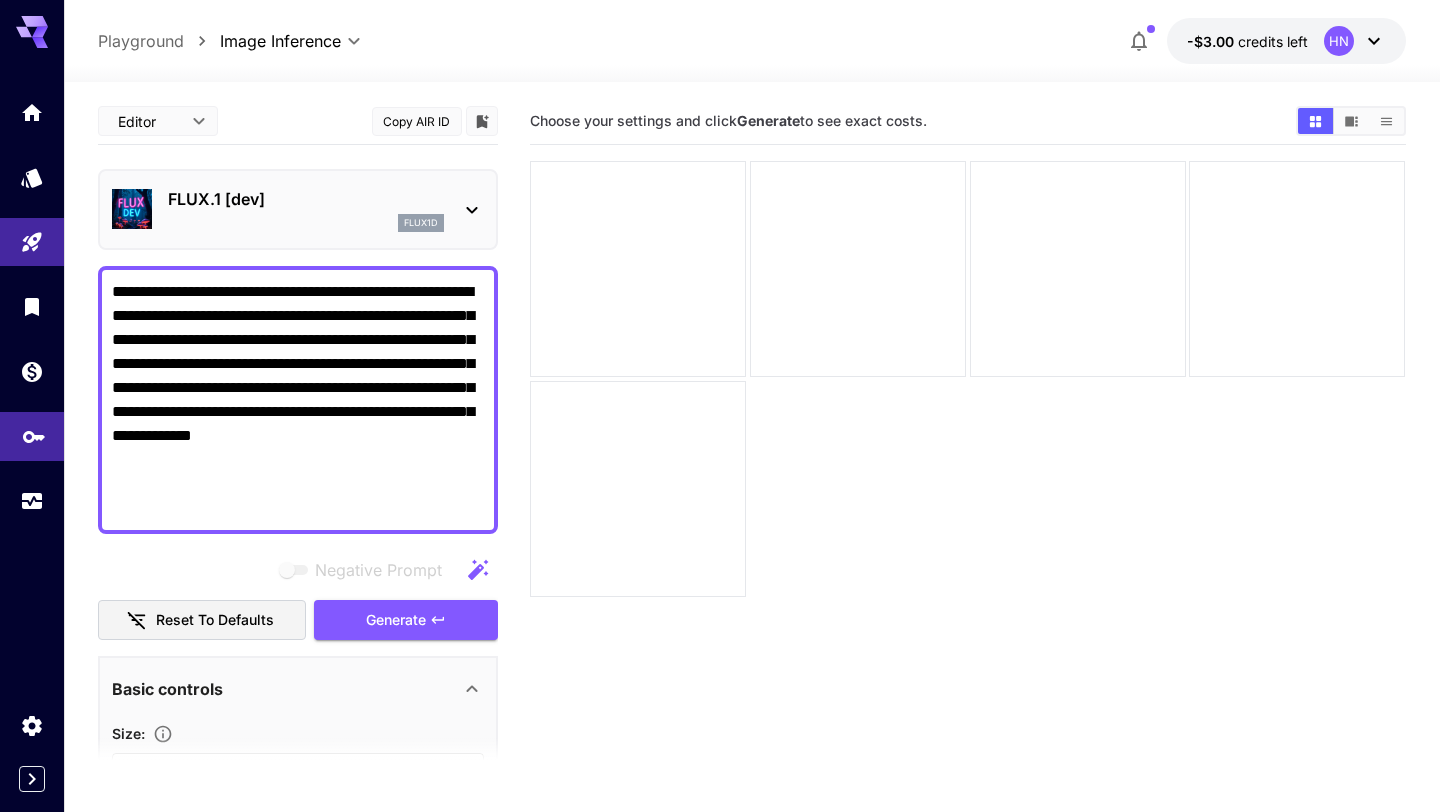 click at bounding box center [32, 436] 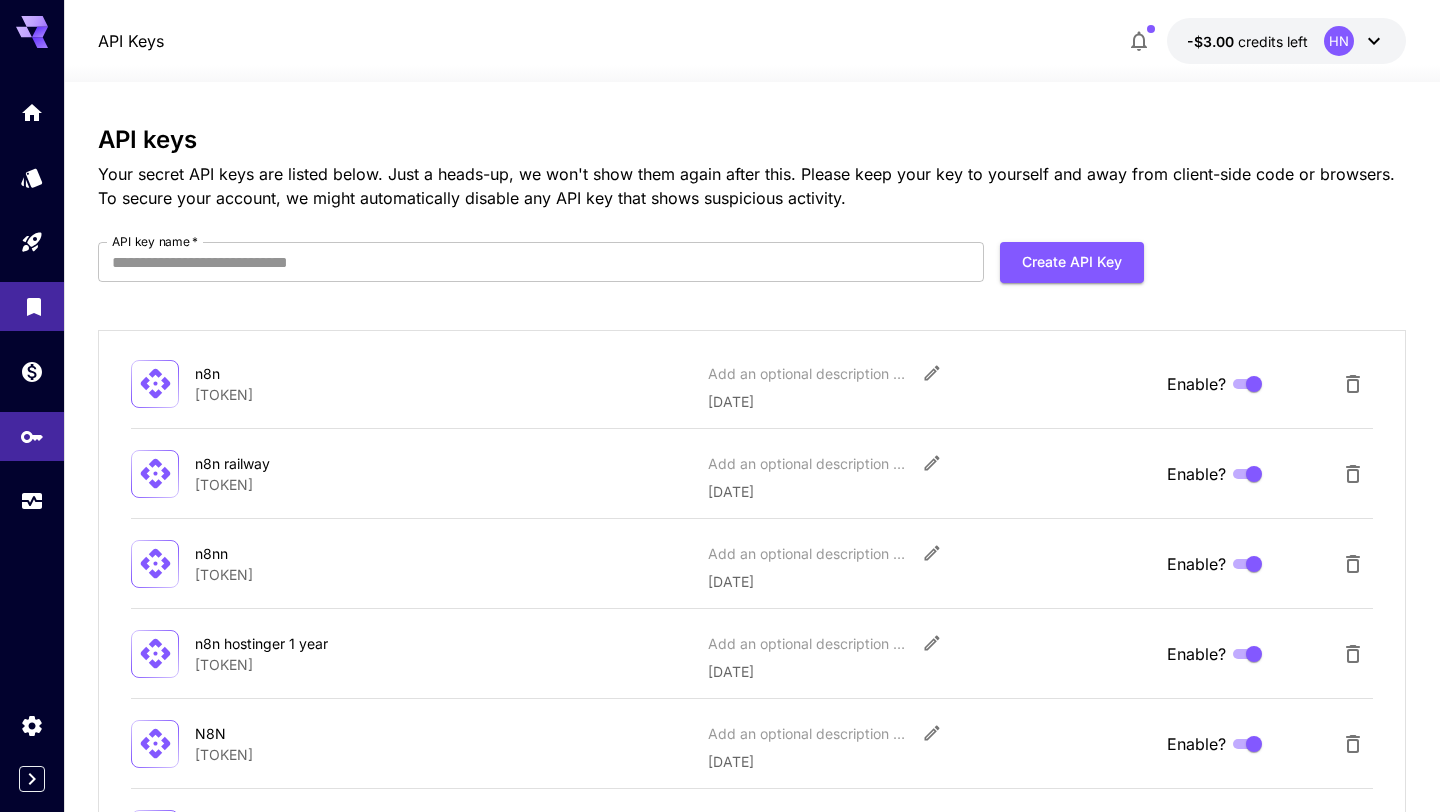 click at bounding box center (32, 306) 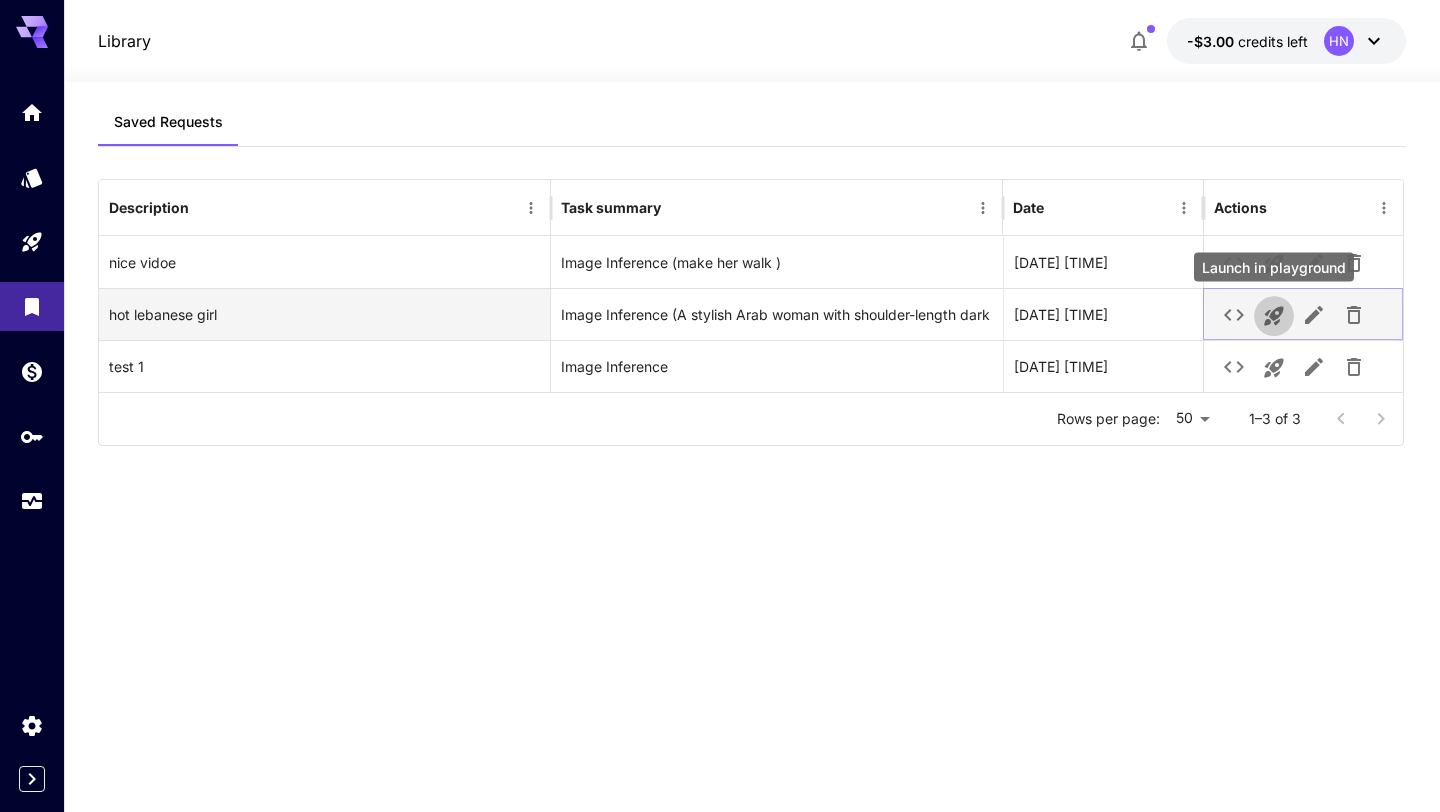 click 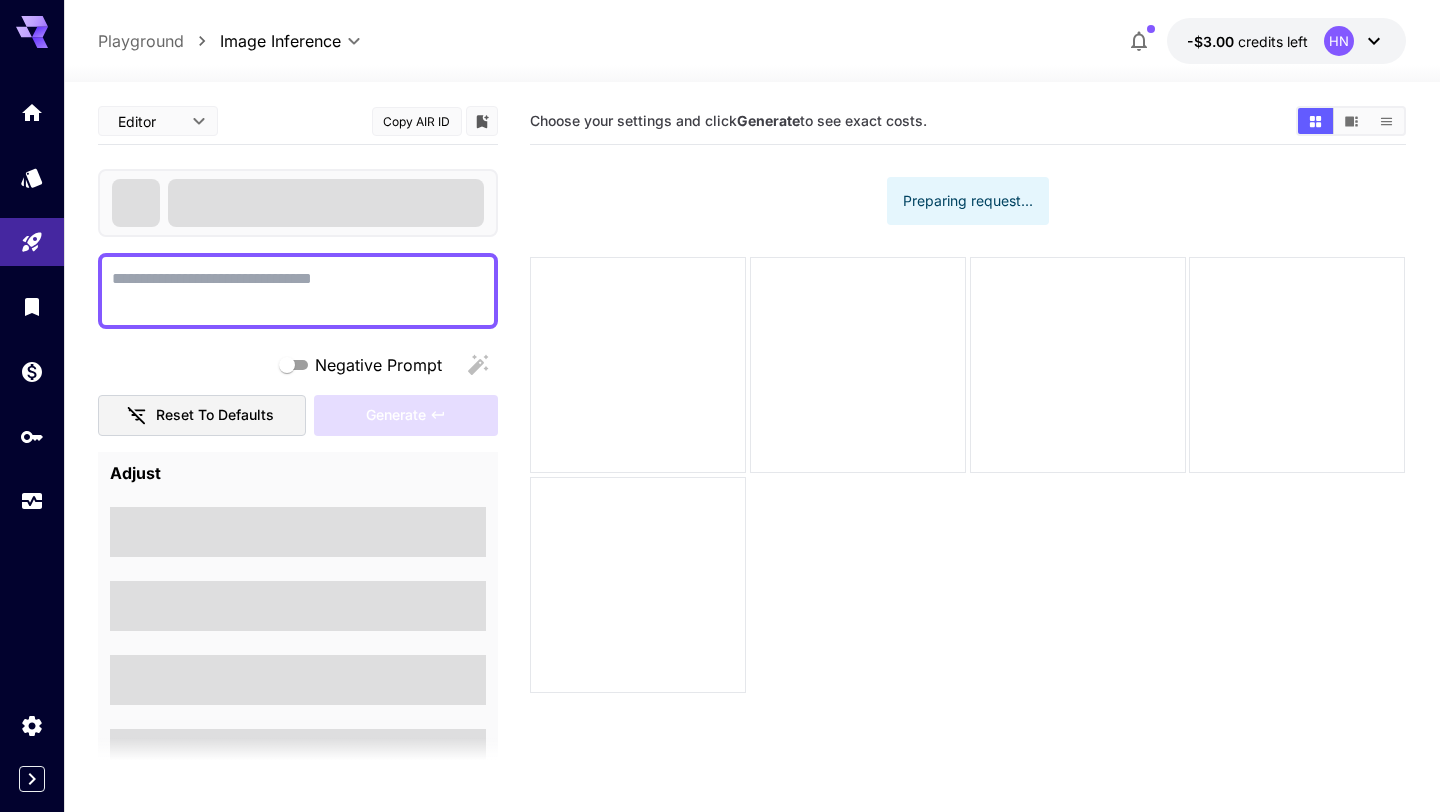 type on "**********" 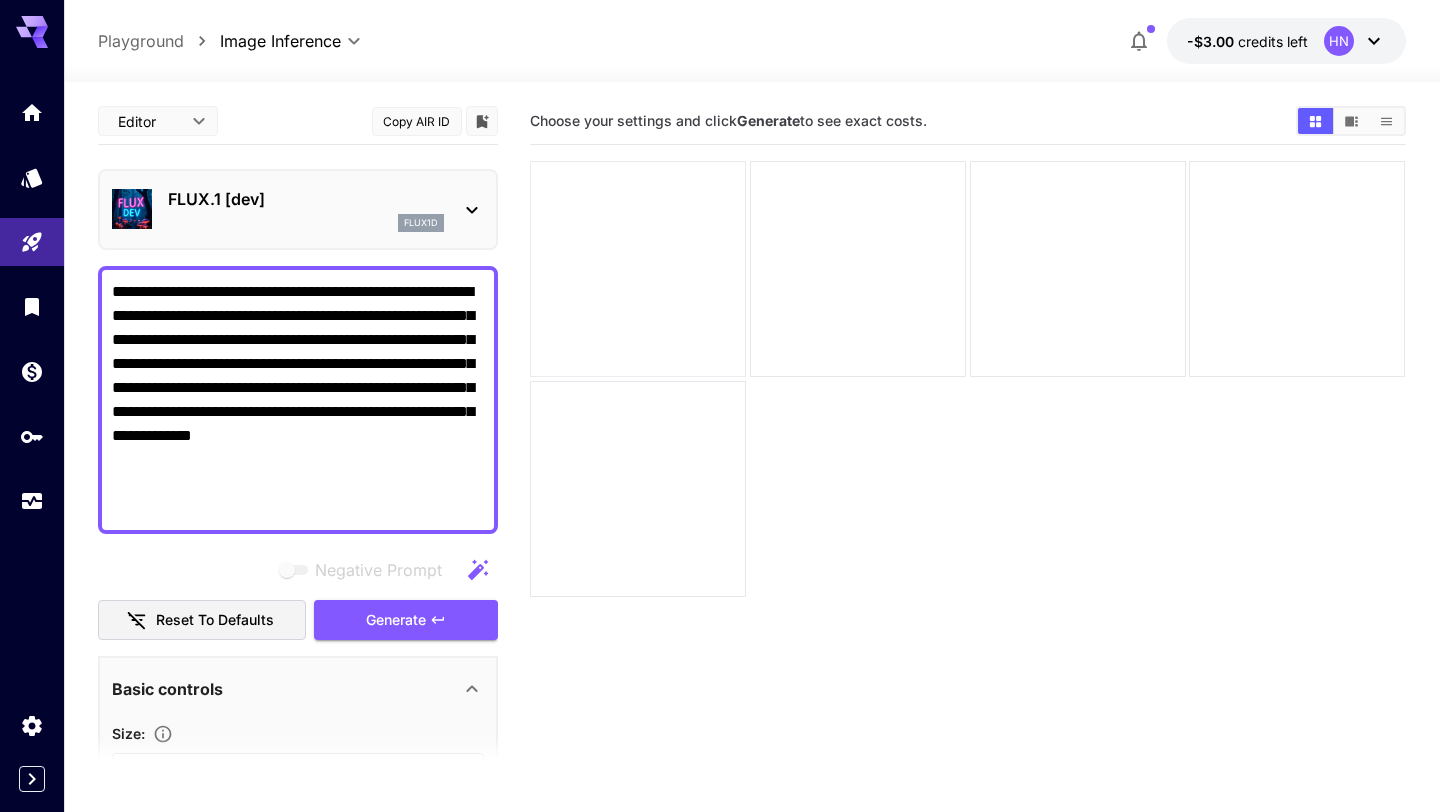 type on "**********" 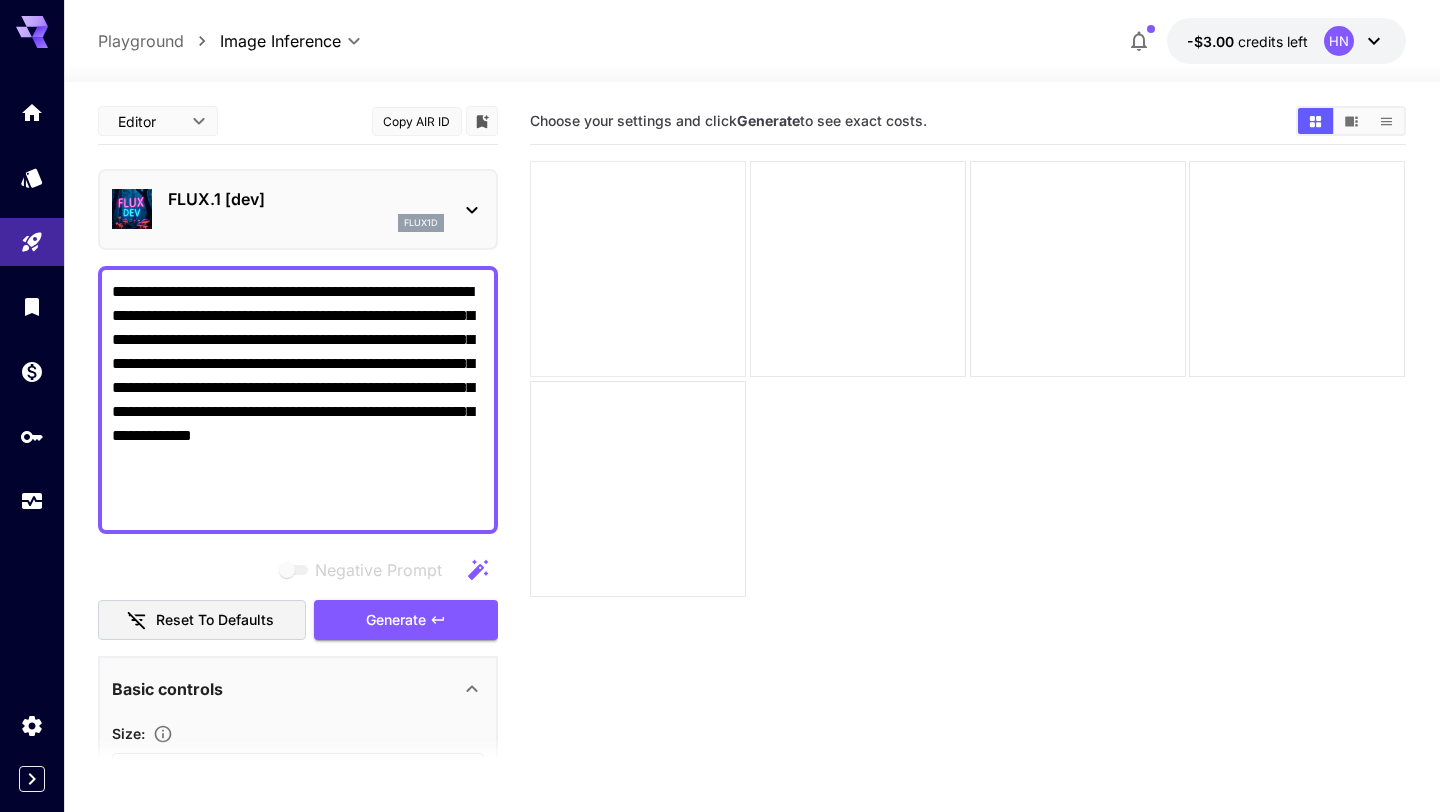 click at bounding box center [638, 269] 